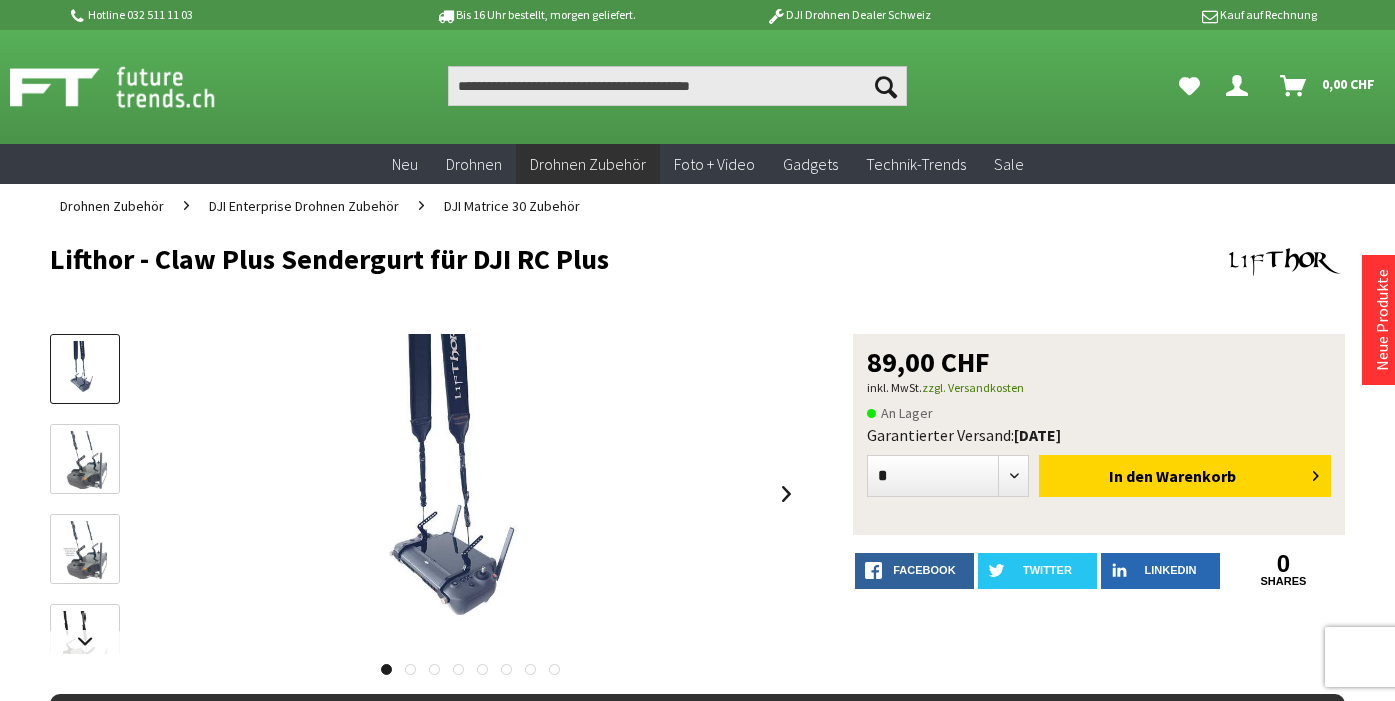 scroll, scrollTop: 0, scrollLeft: 0, axis: both 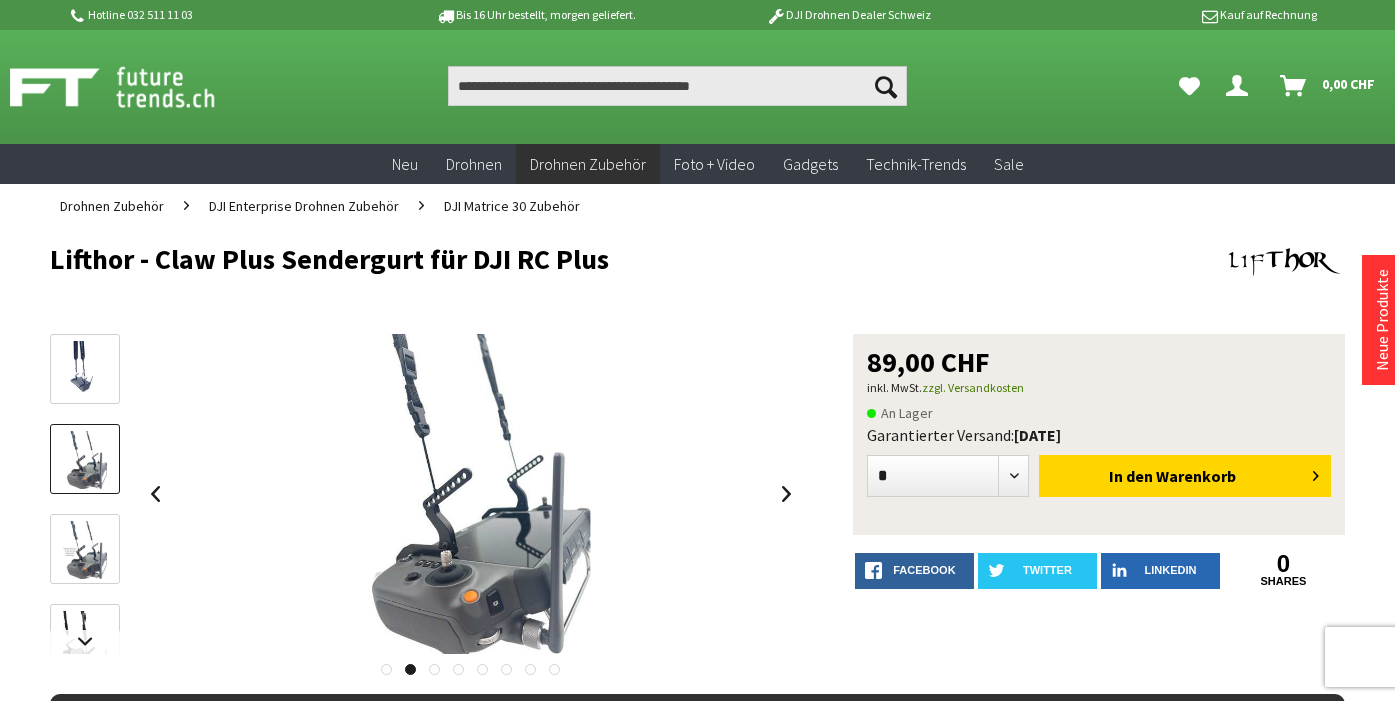 click at bounding box center (85, 550) 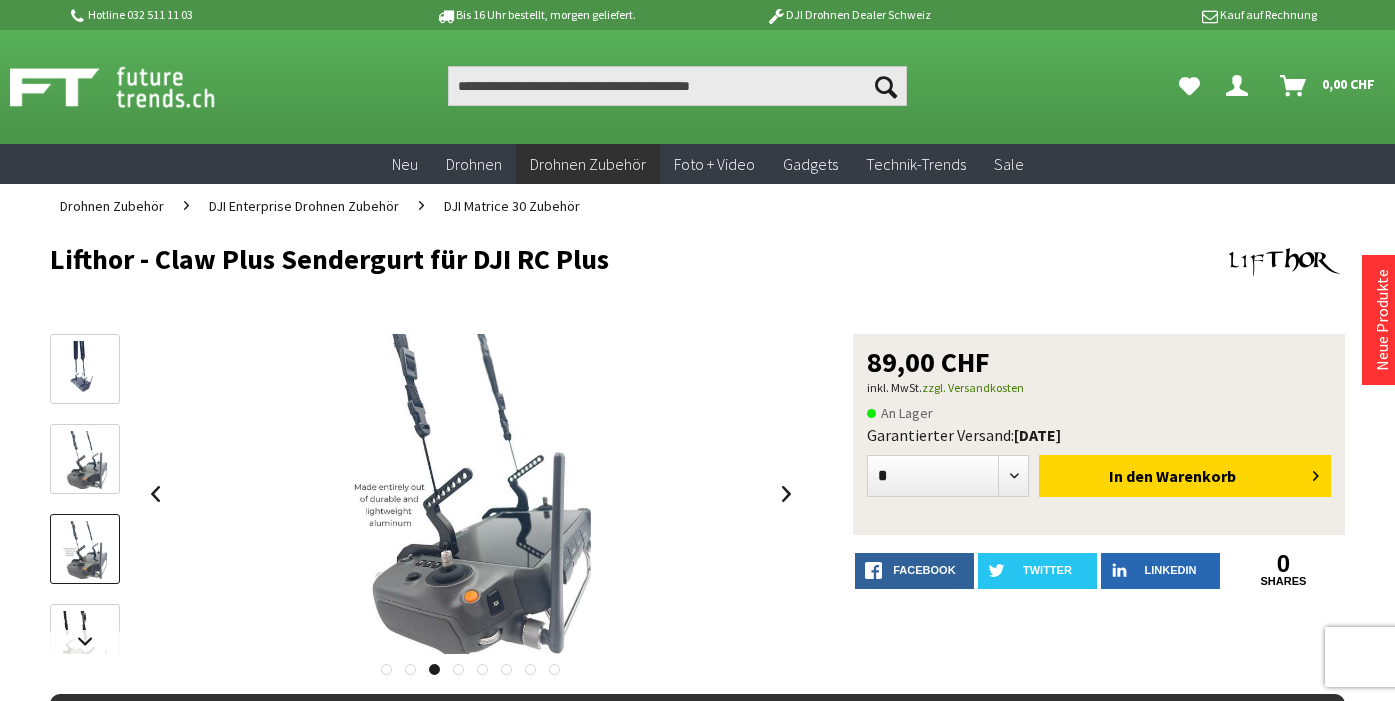 click at bounding box center (85, 640) 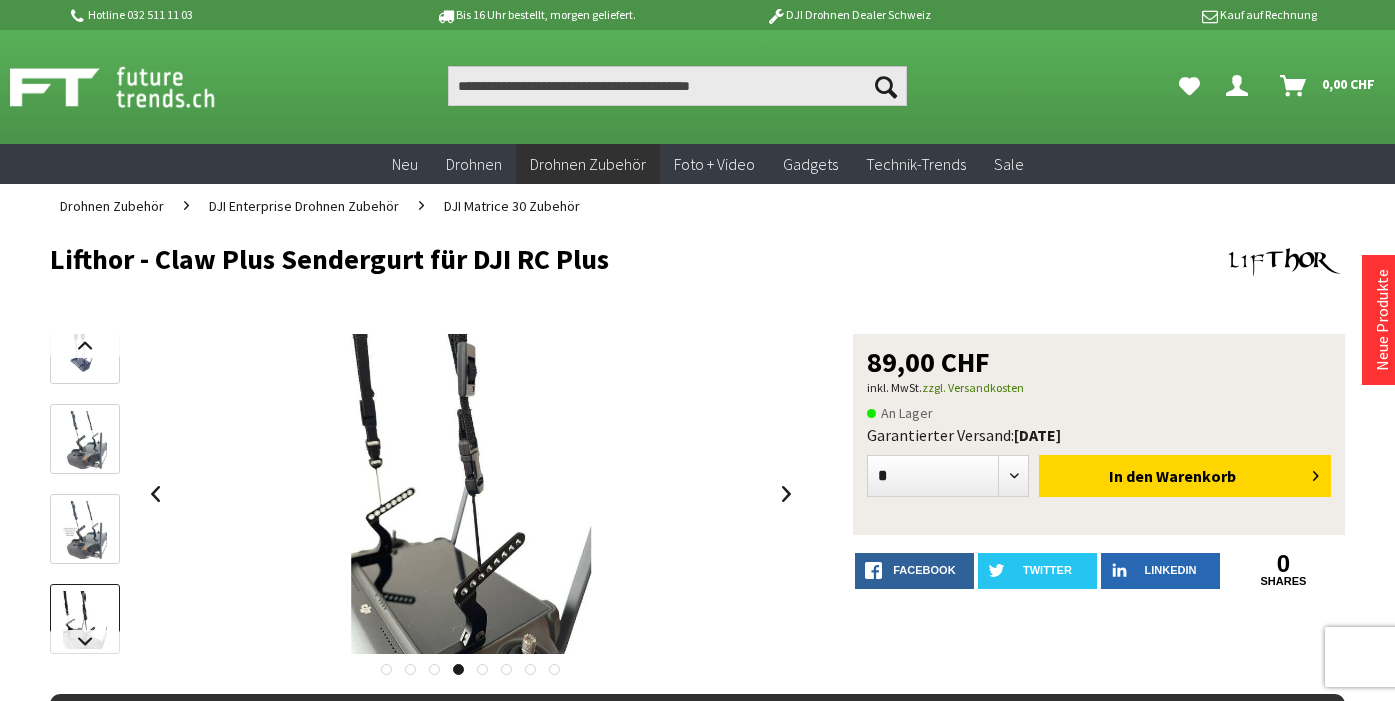 click at bounding box center (85, 440) 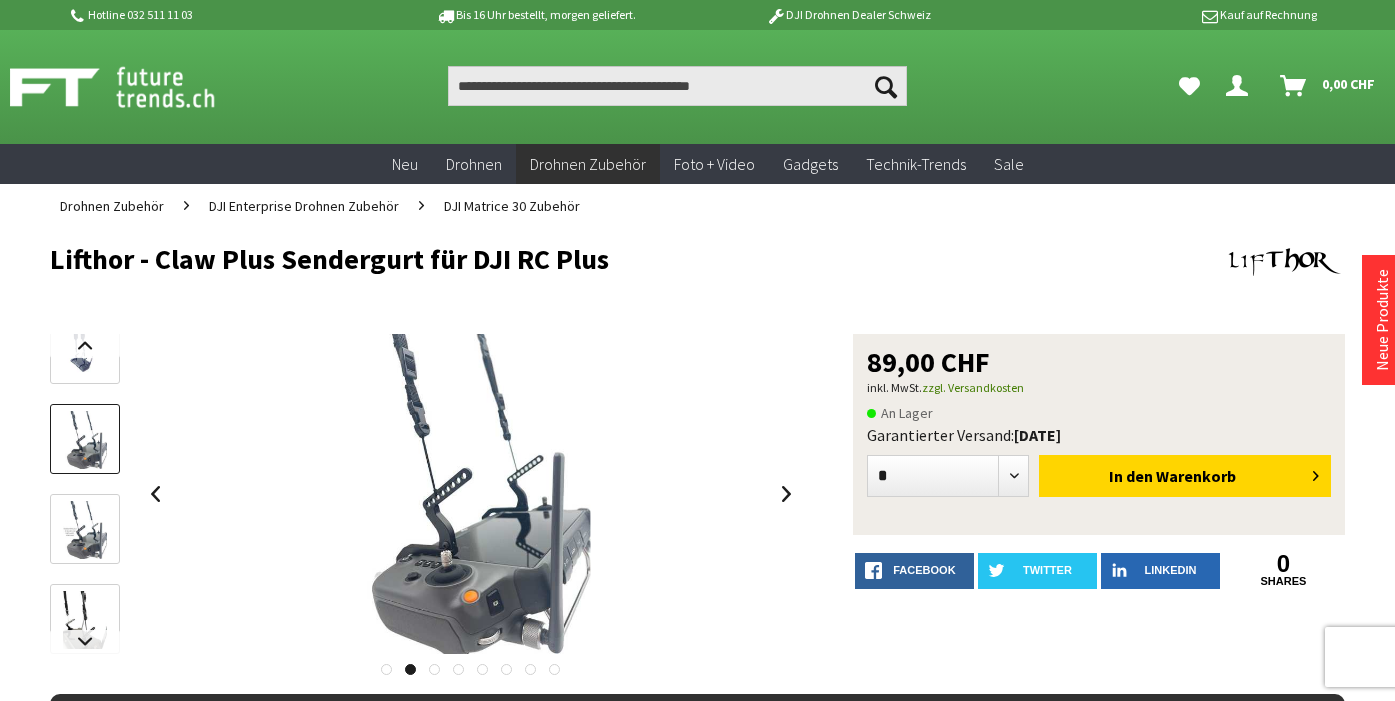 click at bounding box center [85, 350] 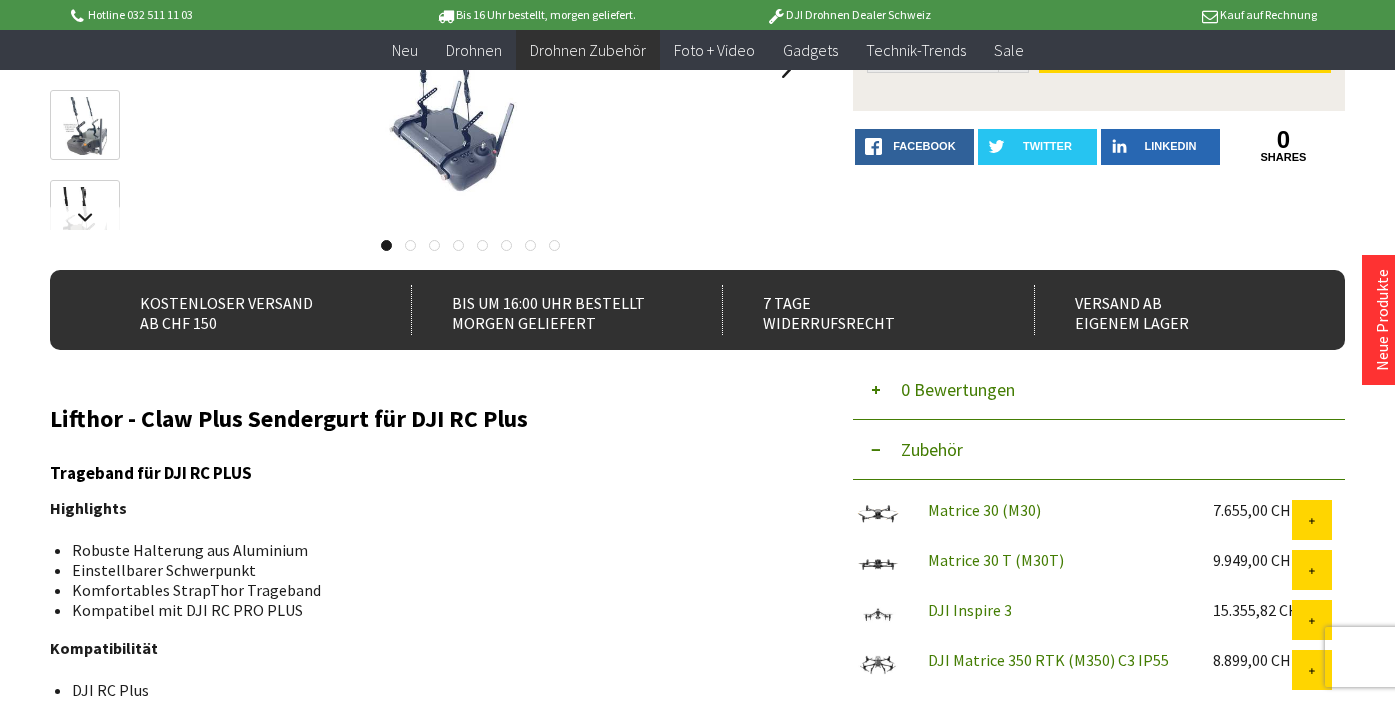 scroll, scrollTop: 0, scrollLeft: 0, axis: both 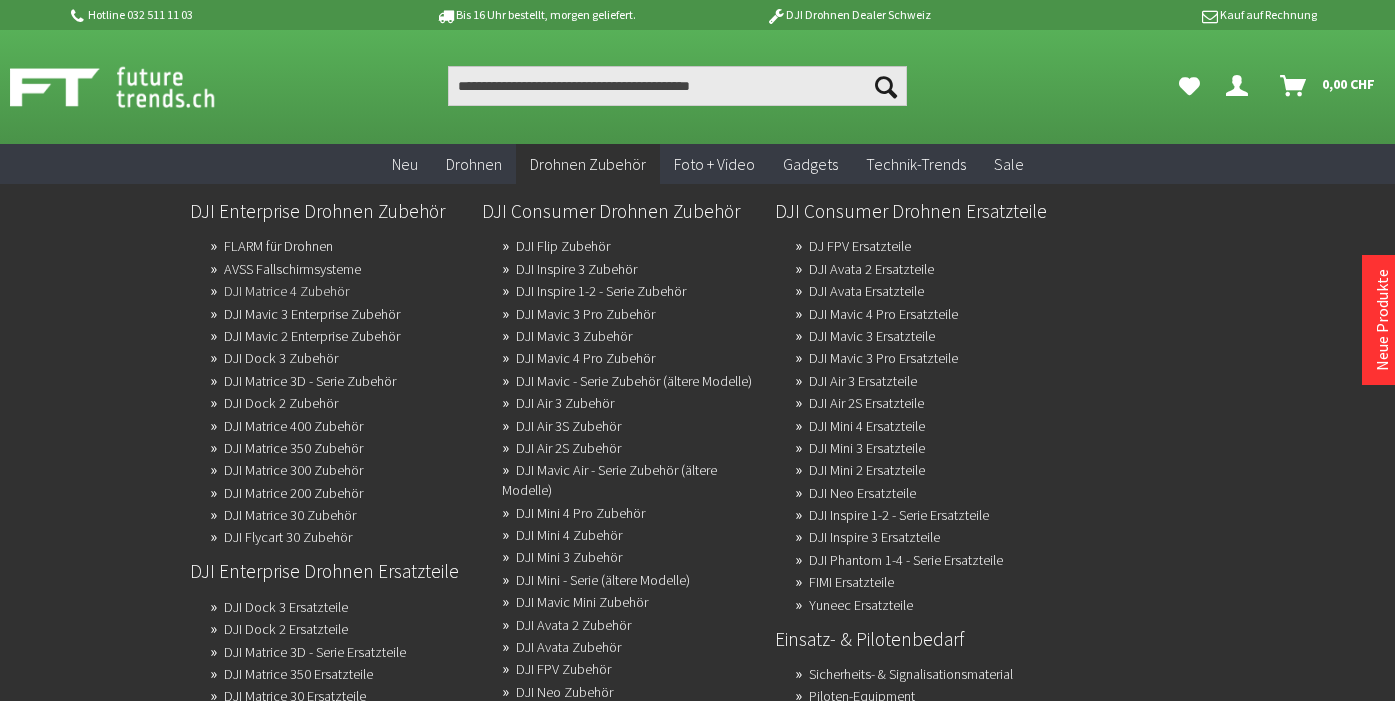 click on "DJI Matrice 4 Zubehör" at bounding box center (286, 291) 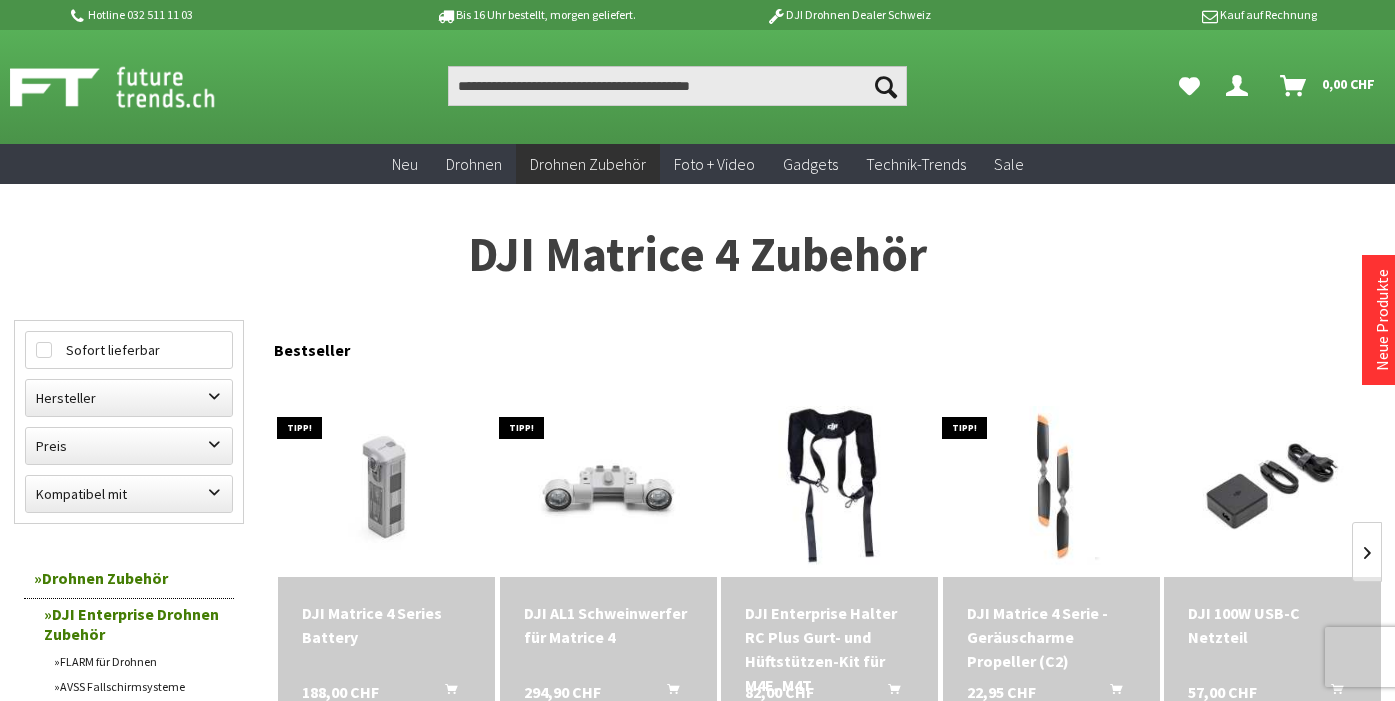 scroll, scrollTop: 0, scrollLeft: 0, axis: both 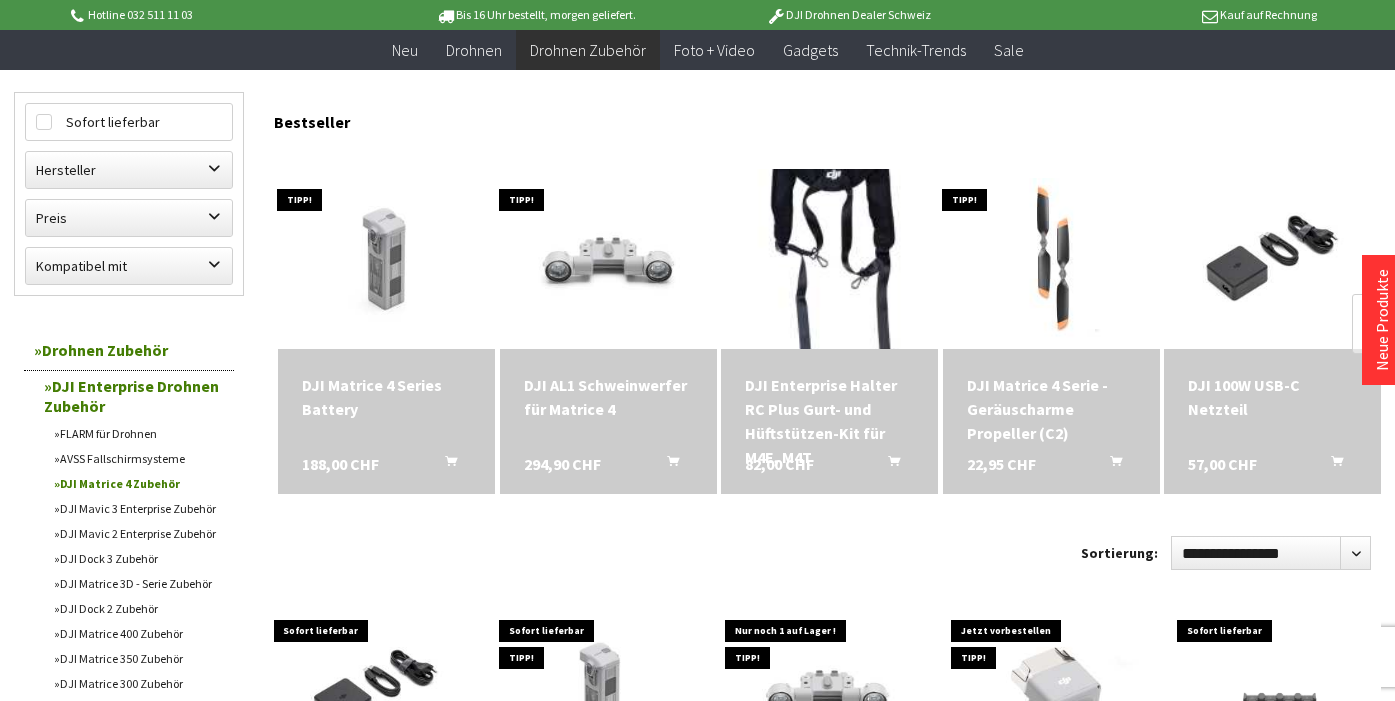 click at bounding box center (830, 259) 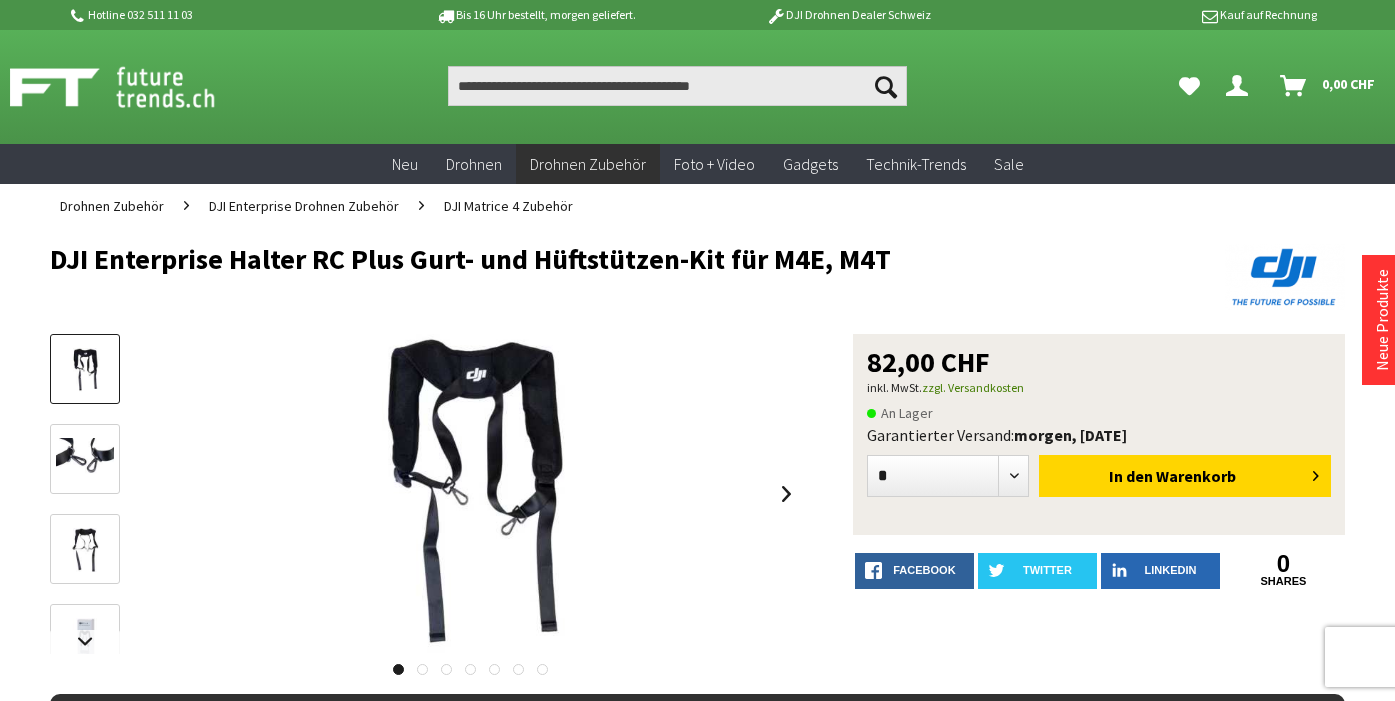 scroll, scrollTop: 0, scrollLeft: 0, axis: both 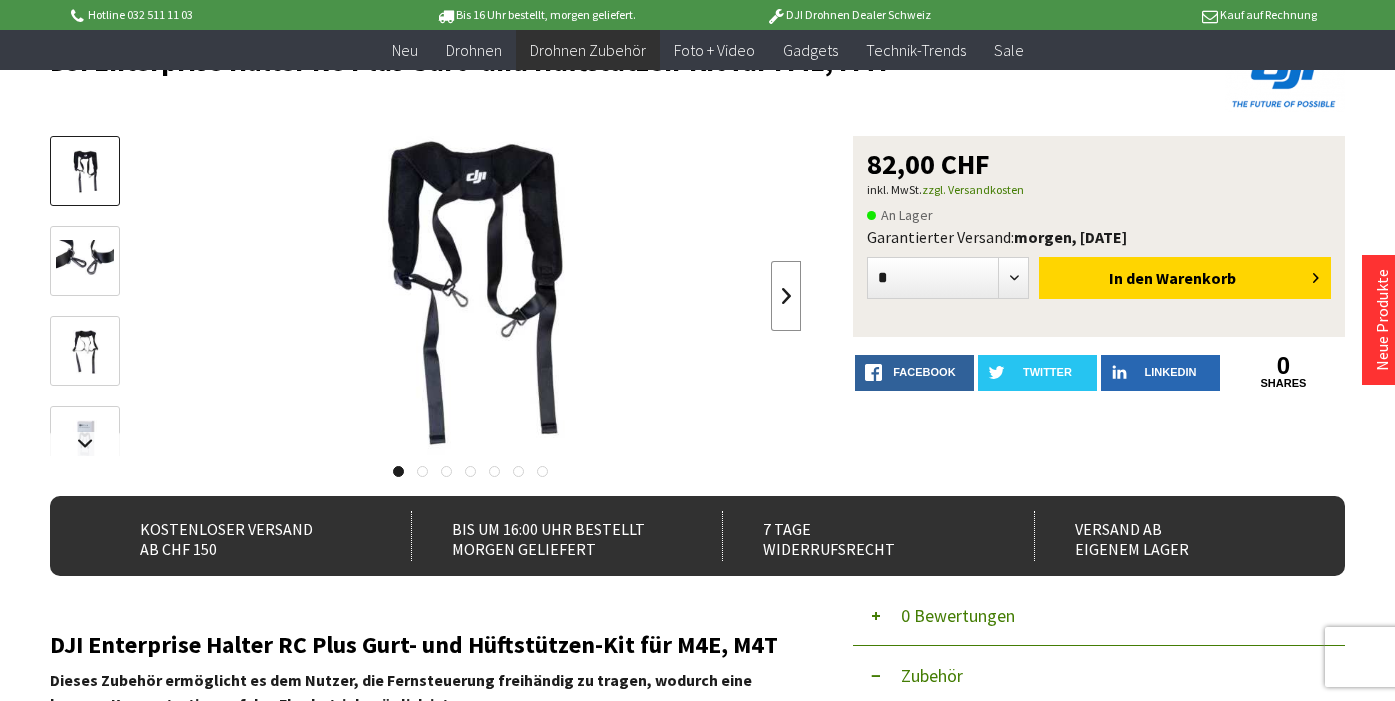 click at bounding box center (786, 296) 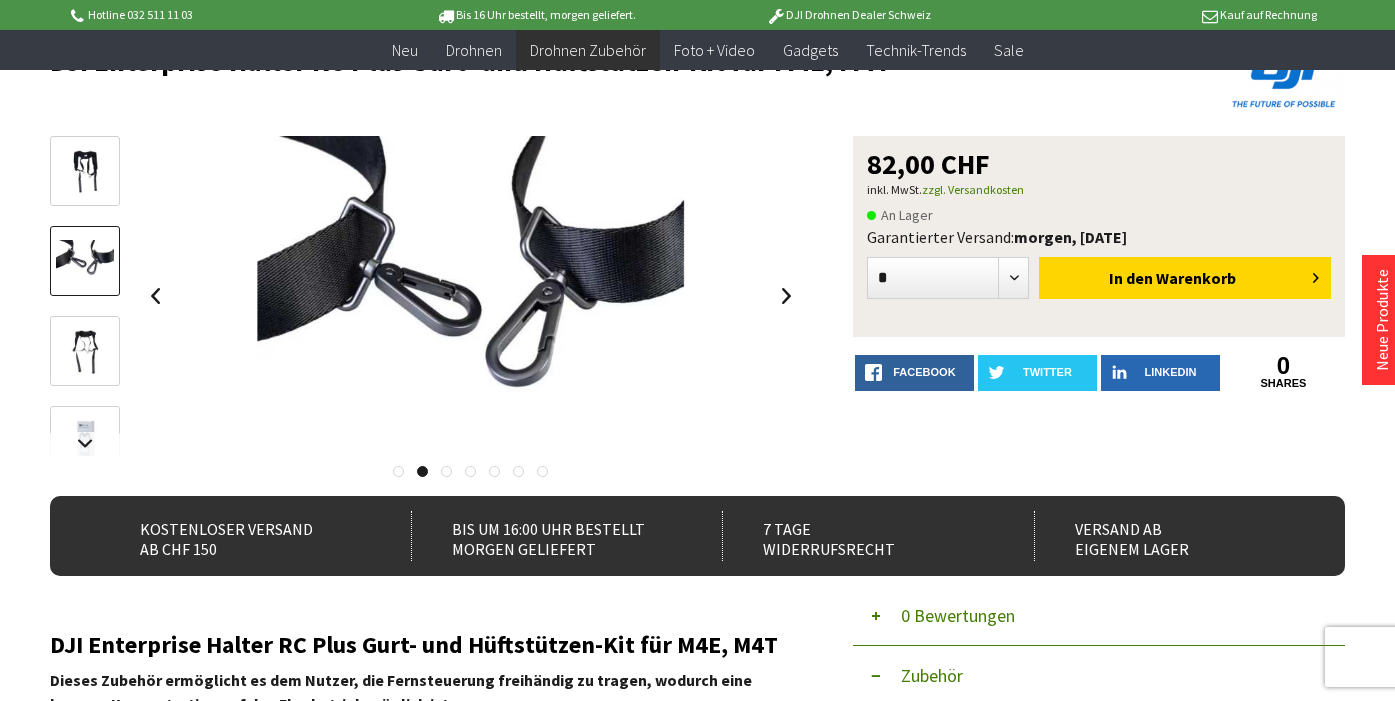 click at bounding box center [85, 172] 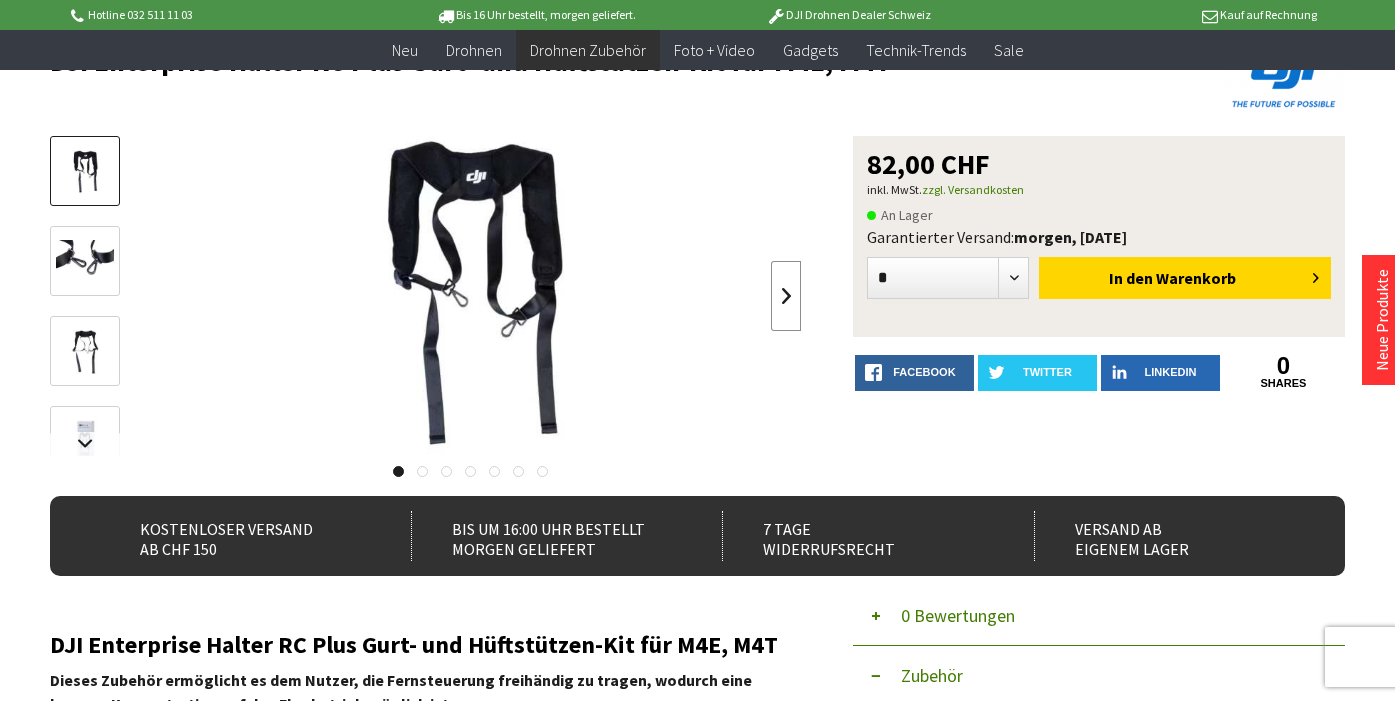 click at bounding box center (786, 296) 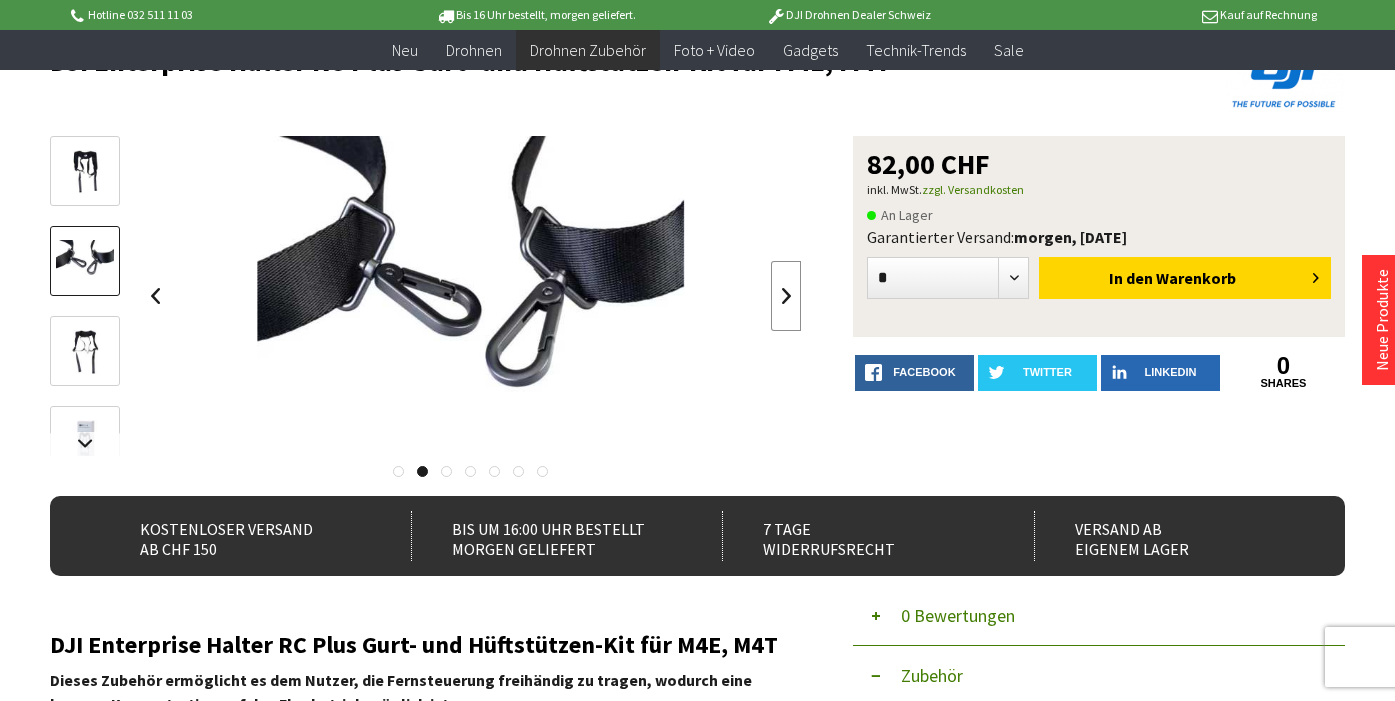 click at bounding box center (786, 296) 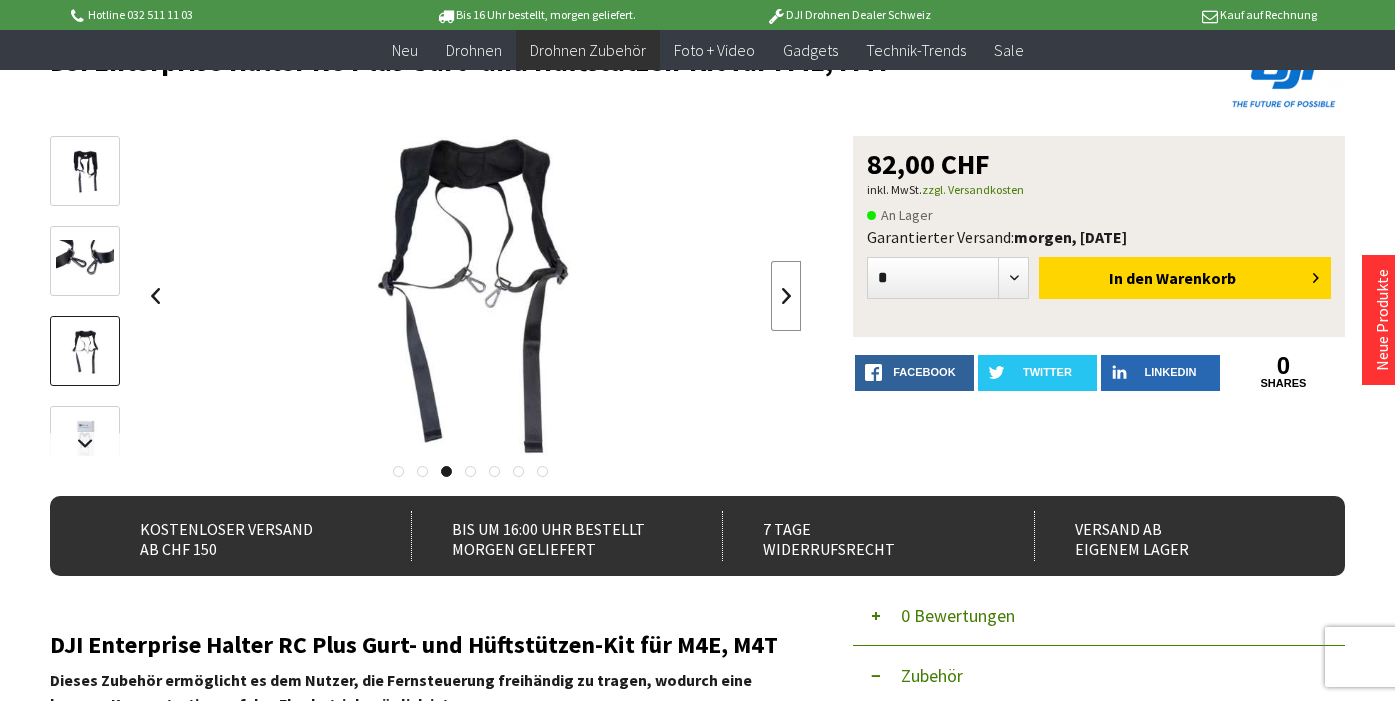 click at bounding box center [786, 296] 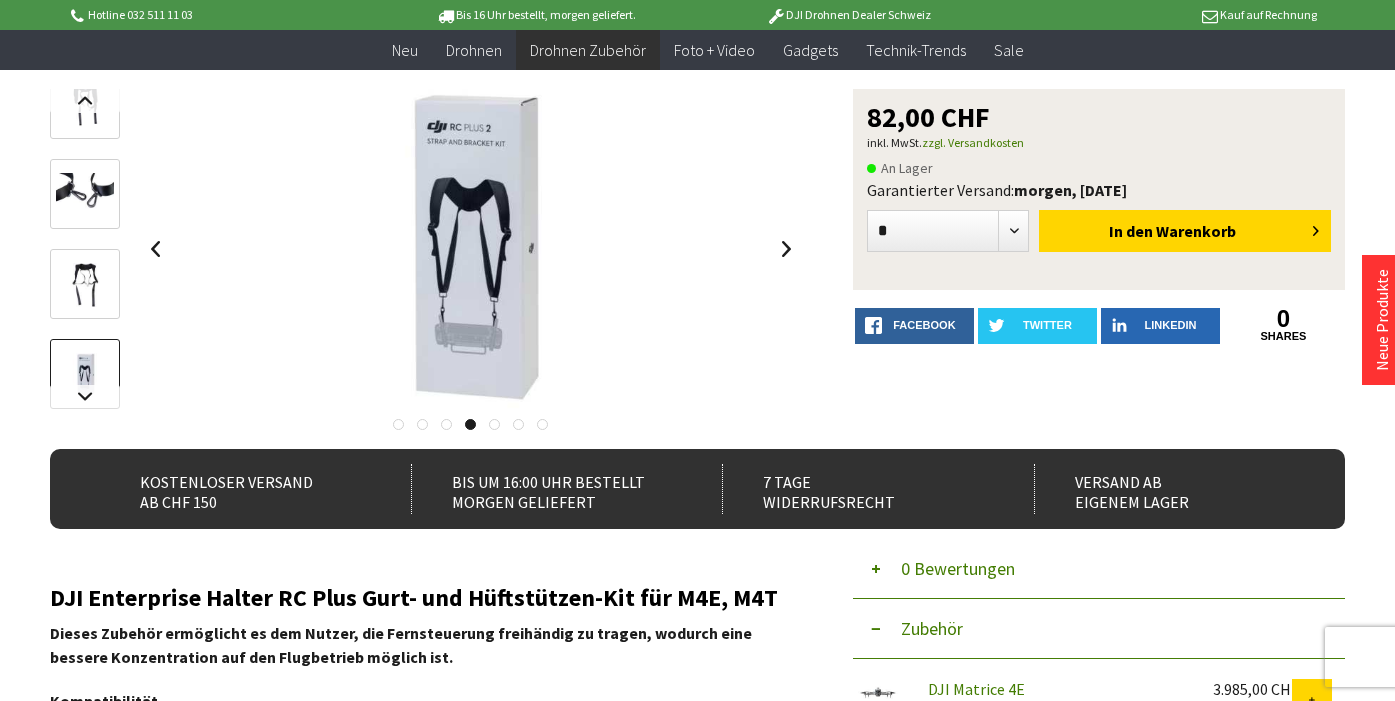 scroll, scrollTop: 188, scrollLeft: 0, axis: vertical 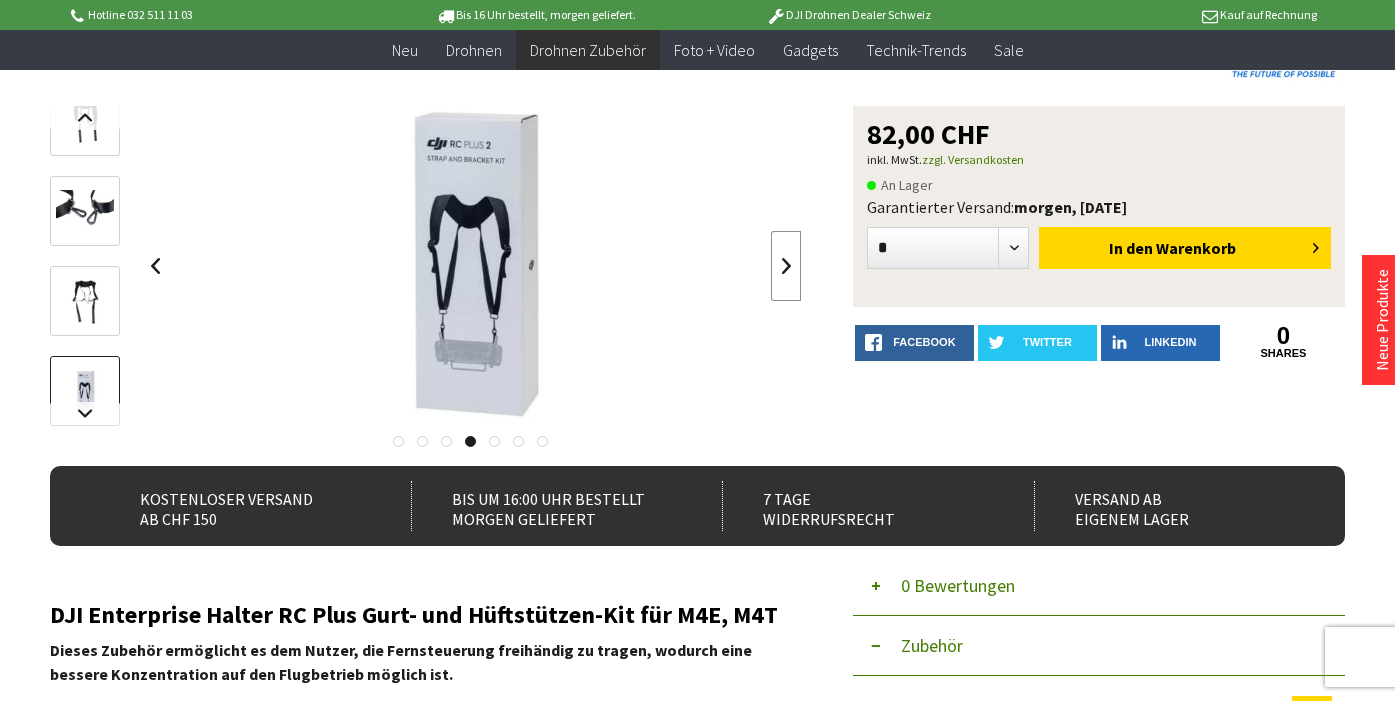 click at bounding box center [786, 266] 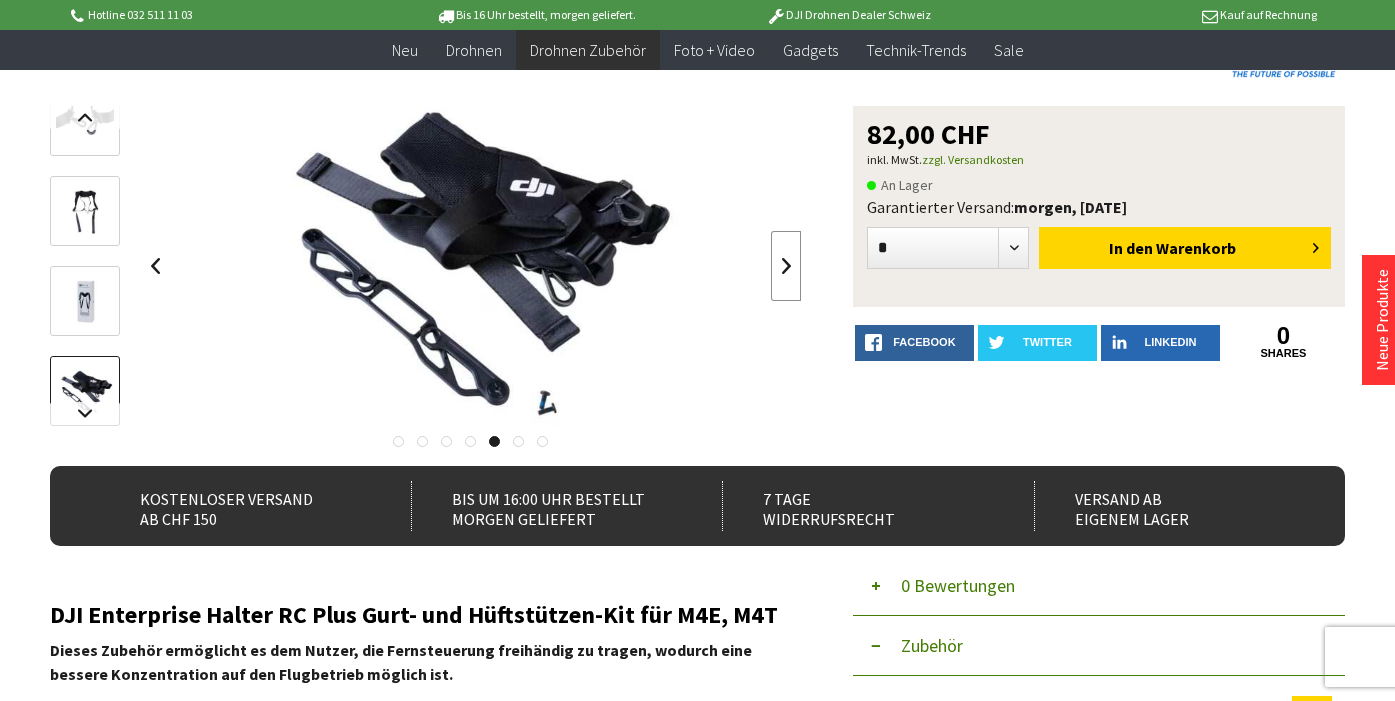 click at bounding box center [786, 266] 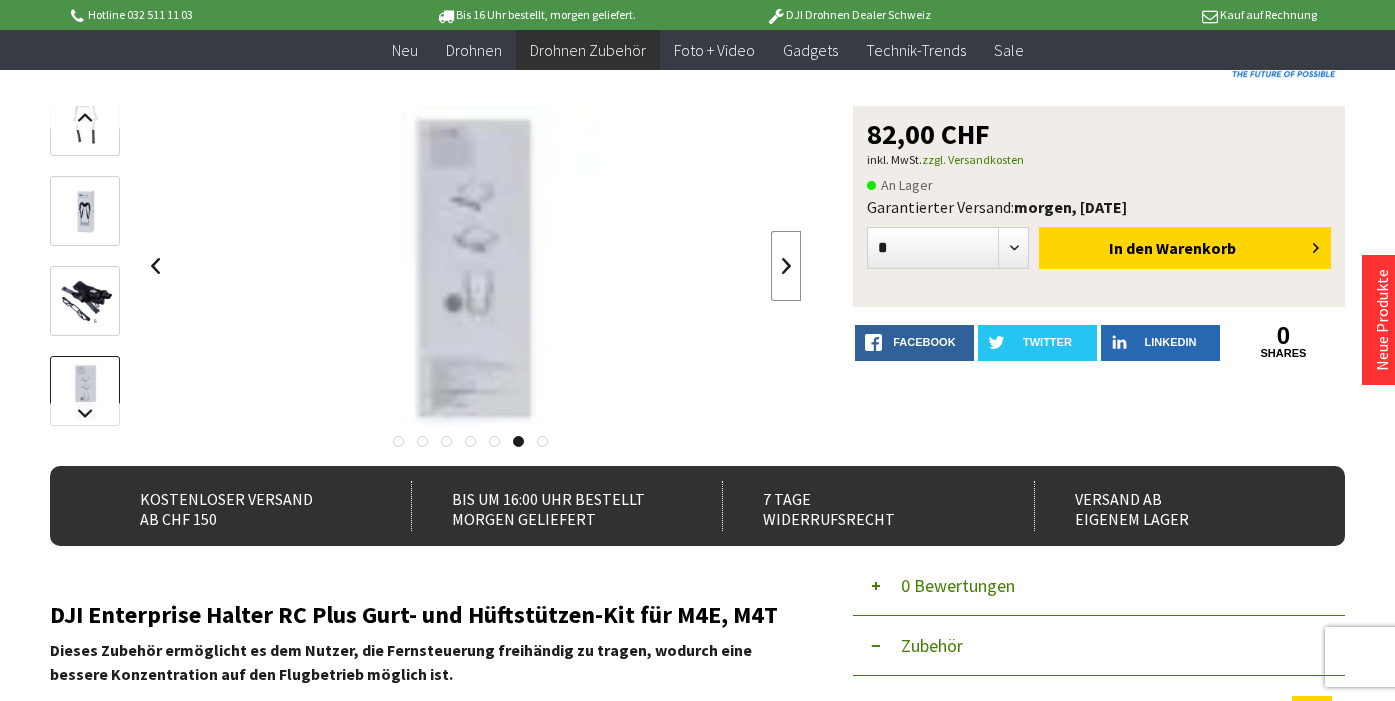 click at bounding box center [786, 266] 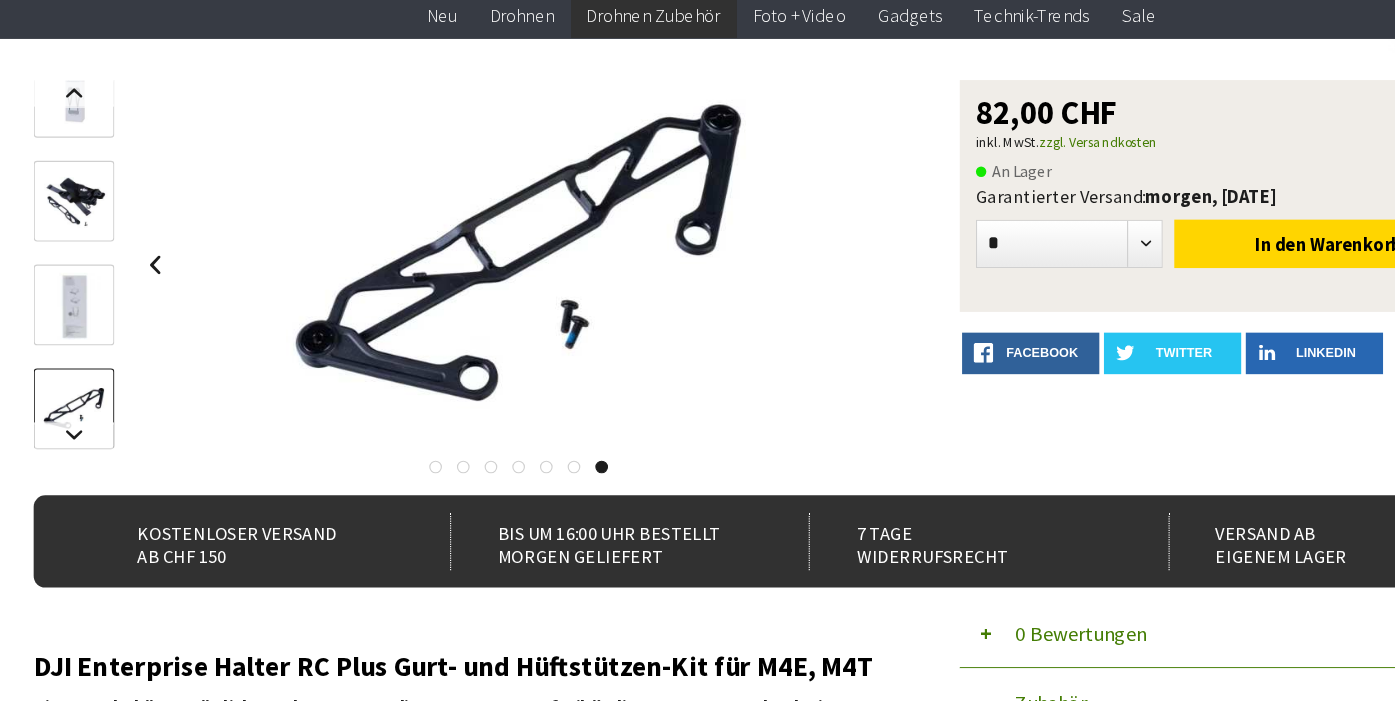 click at bounding box center (85, 212) 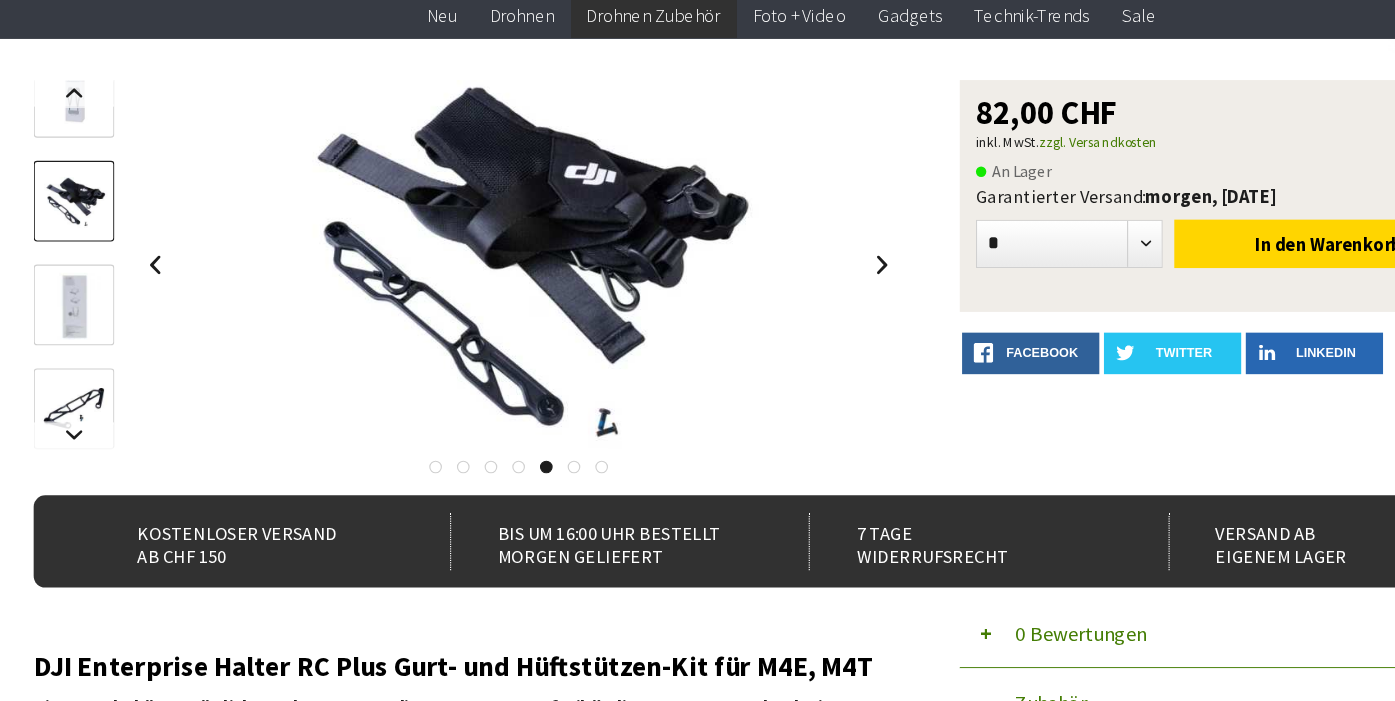 click at bounding box center (85, 122) 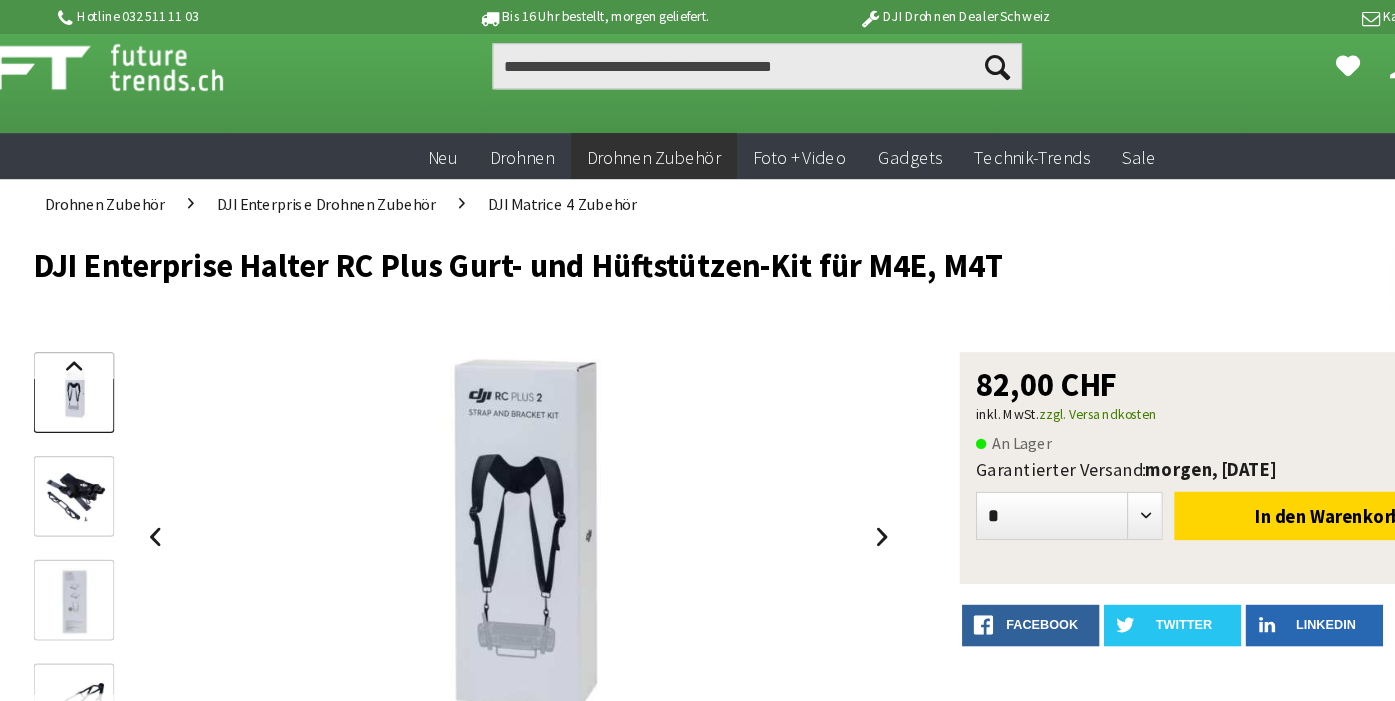 scroll, scrollTop: 0, scrollLeft: 0, axis: both 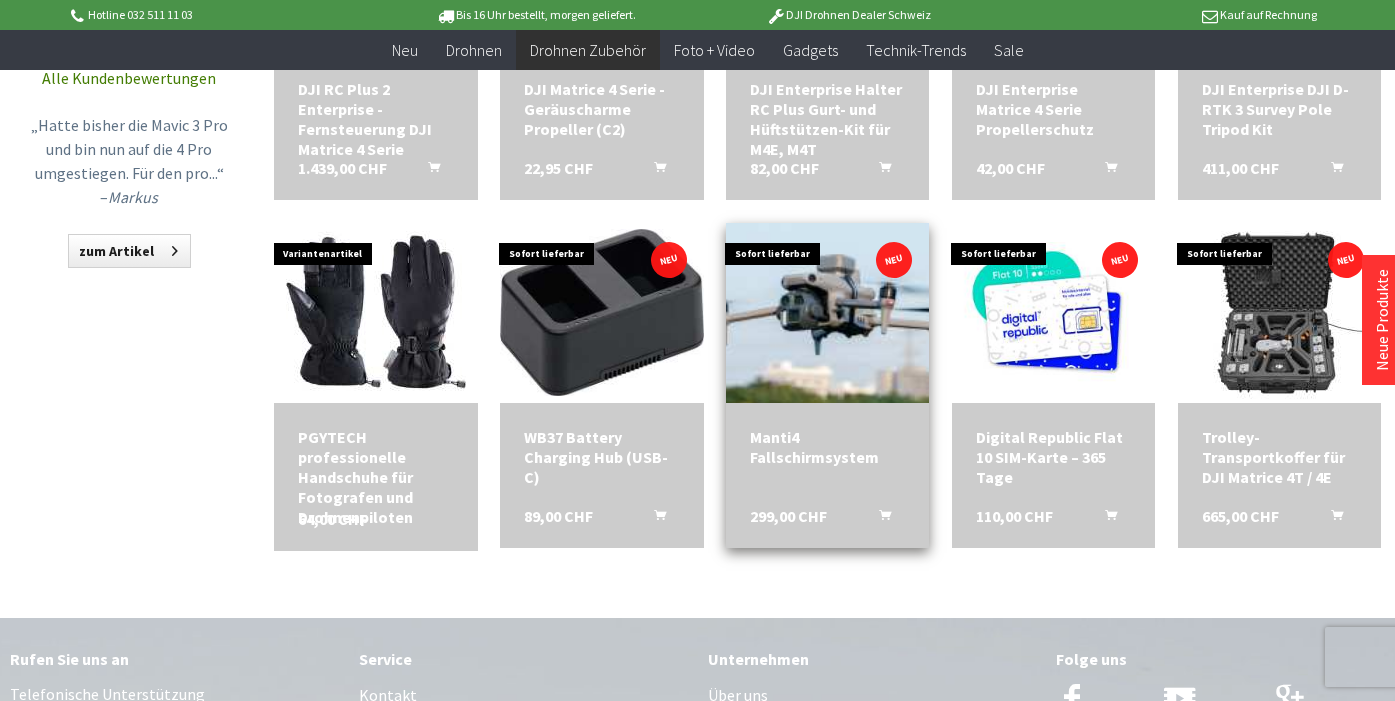 click at bounding box center [828, 313] 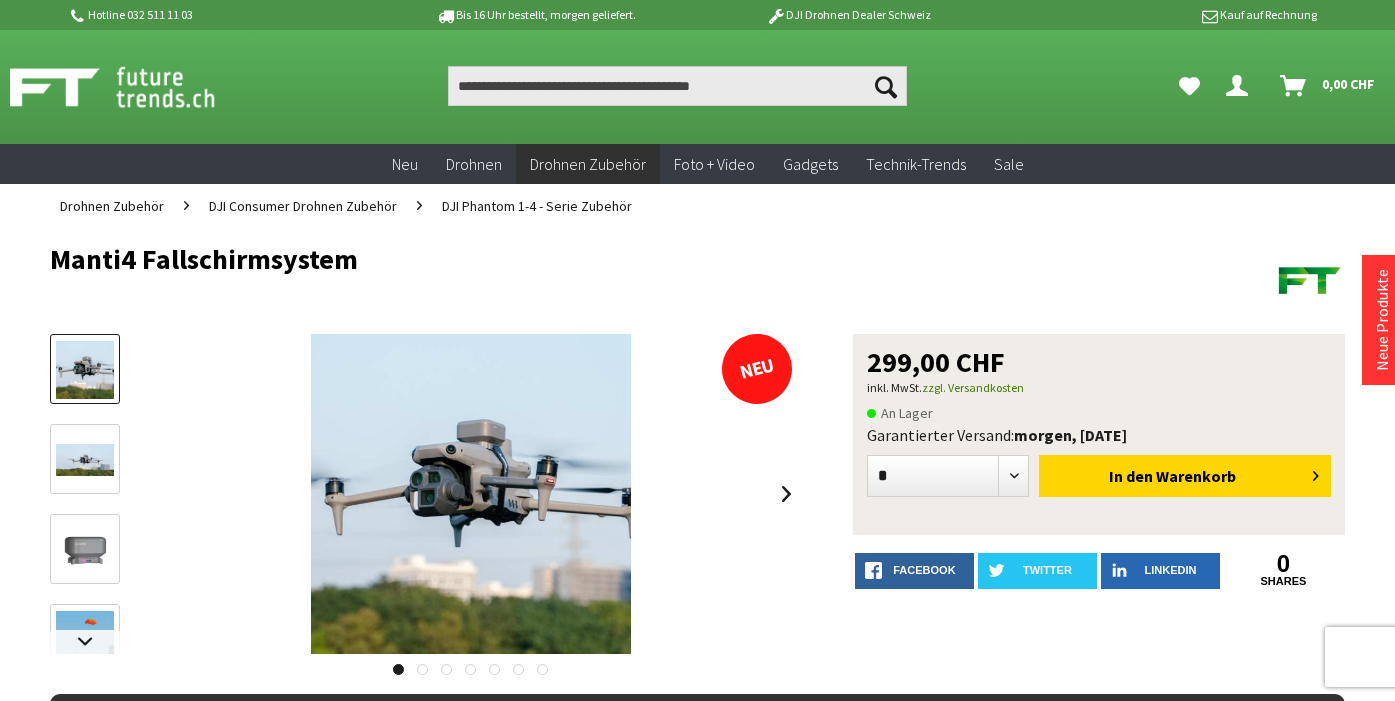 scroll, scrollTop: 0, scrollLeft: 0, axis: both 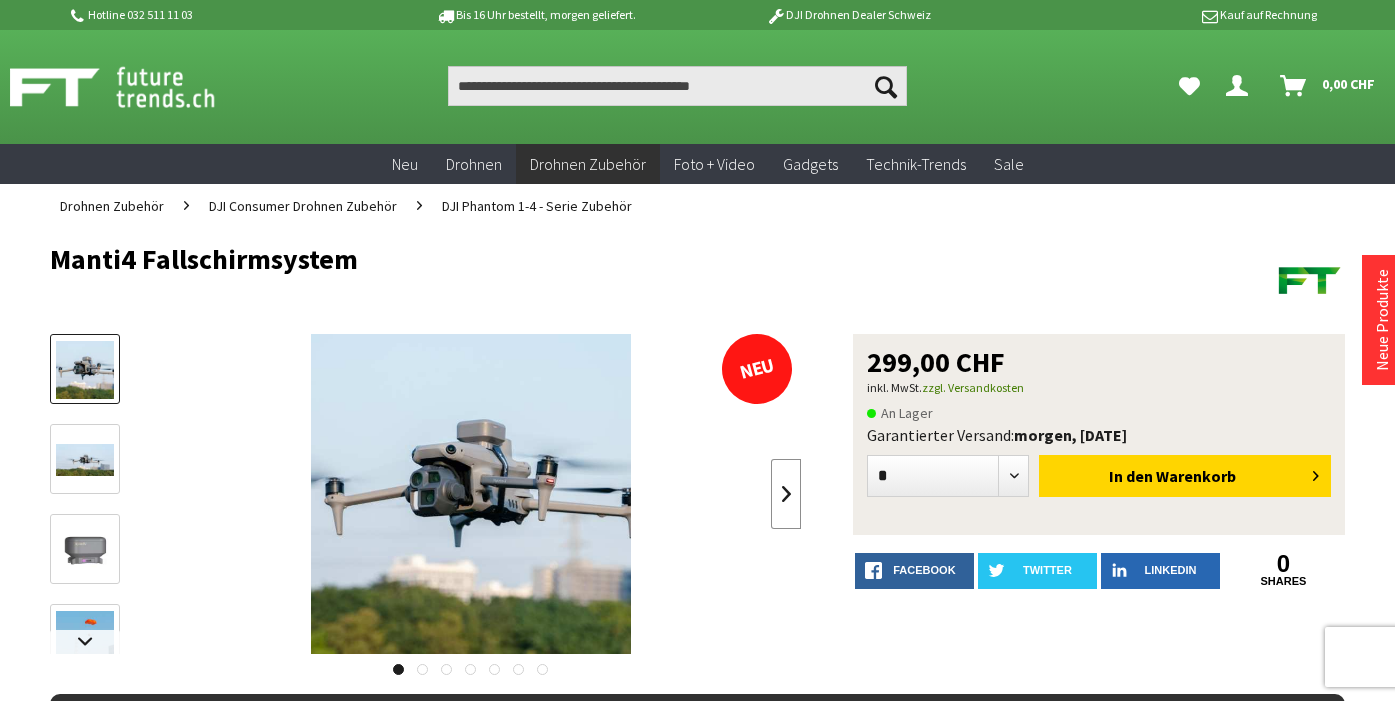 click at bounding box center [786, 494] 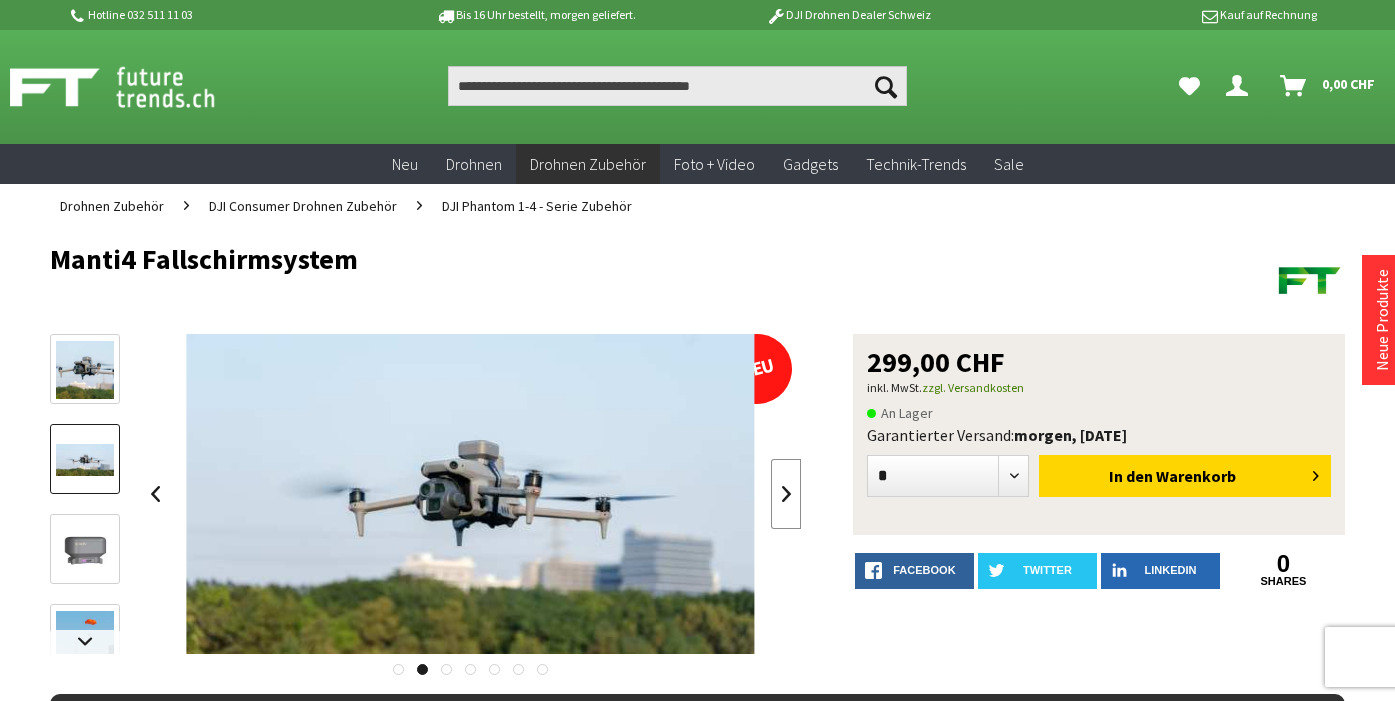 click at bounding box center [786, 494] 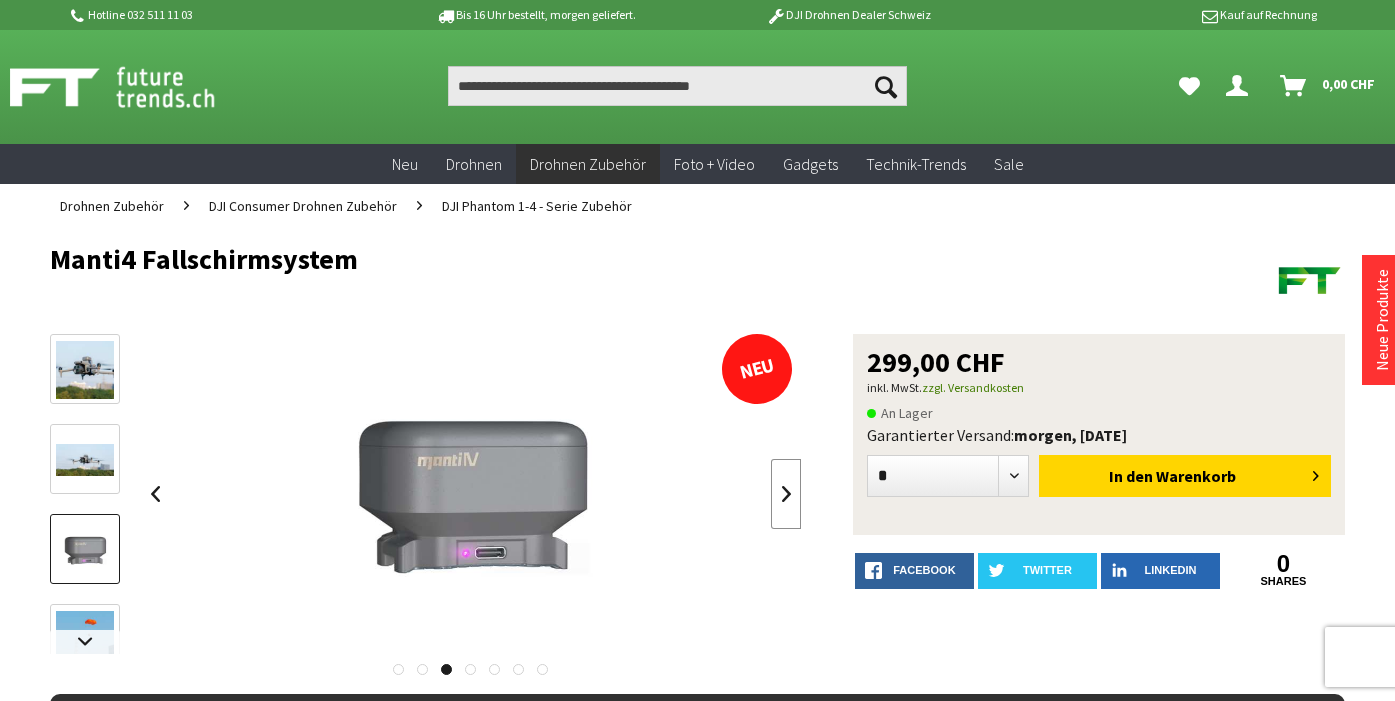 click at bounding box center (786, 494) 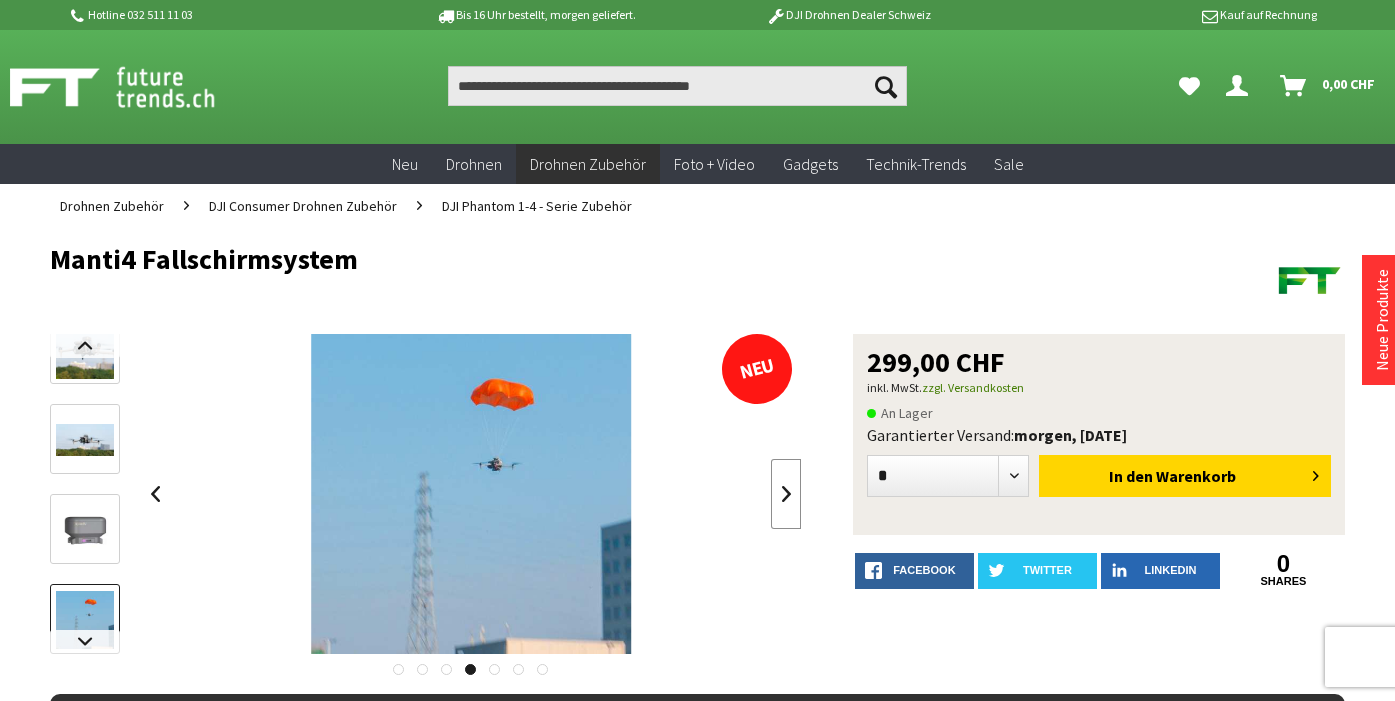 click at bounding box center [786, 494] 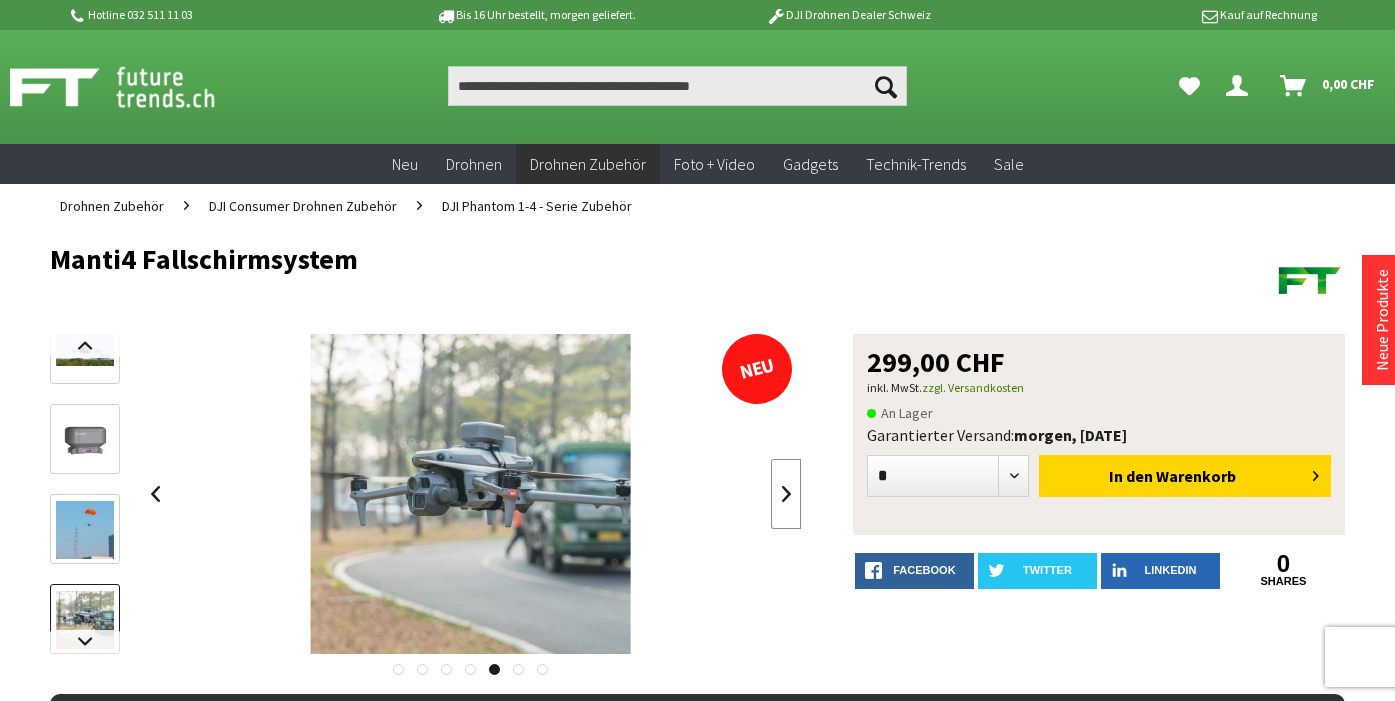 click at bounding box center (786, 494) 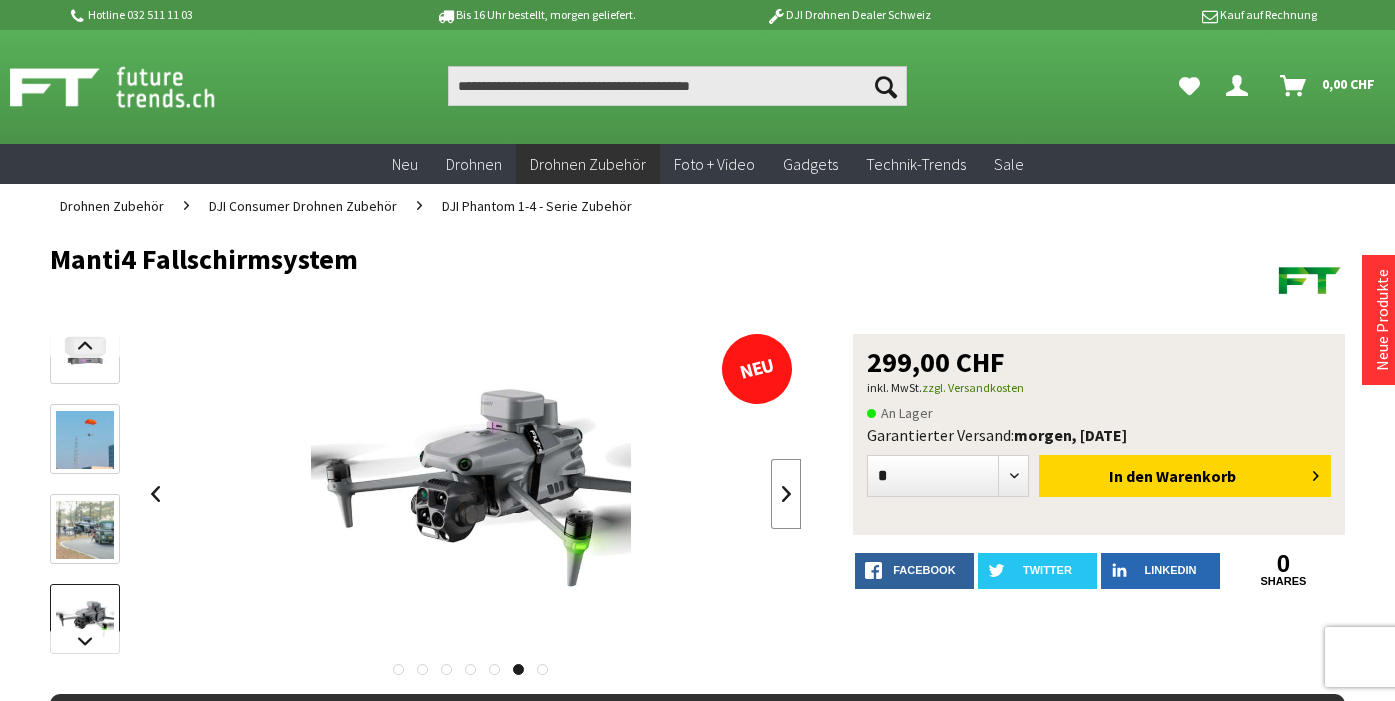 click at bounding box center [786, 494] 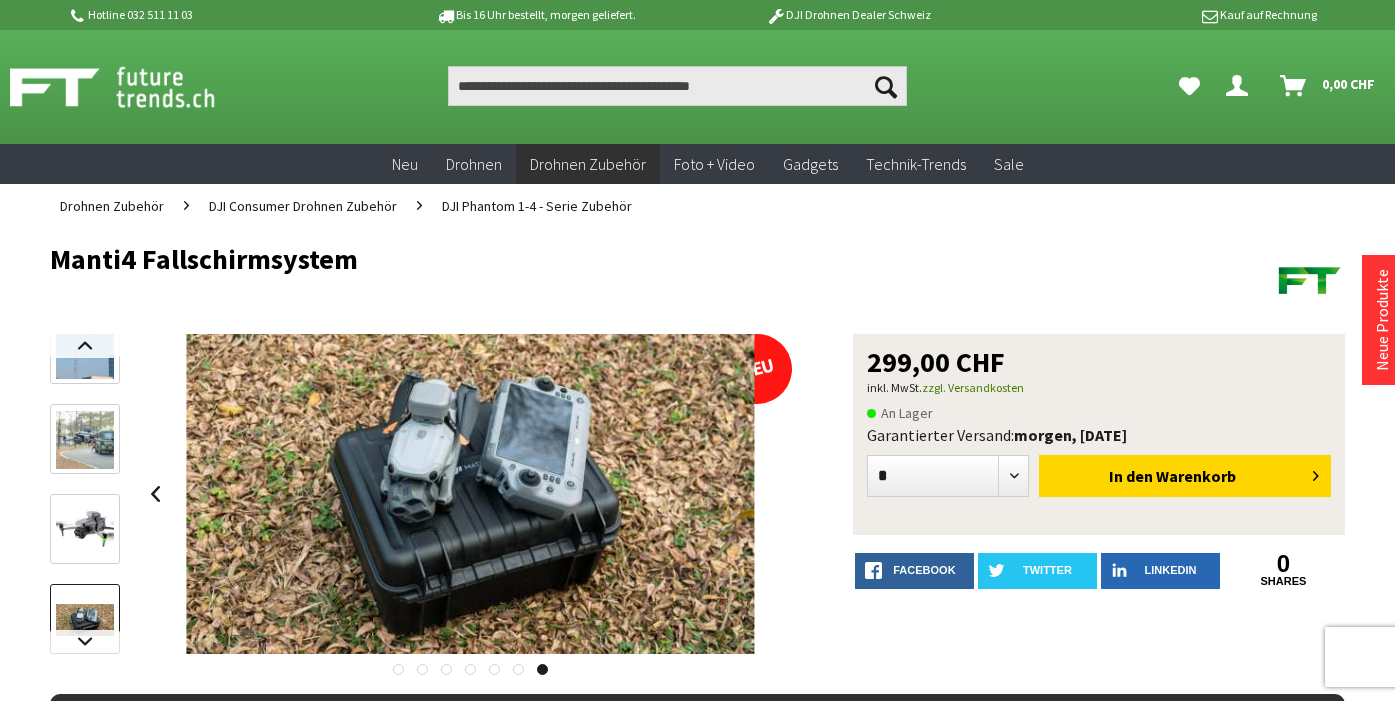 click at bounding box center [471, 494] 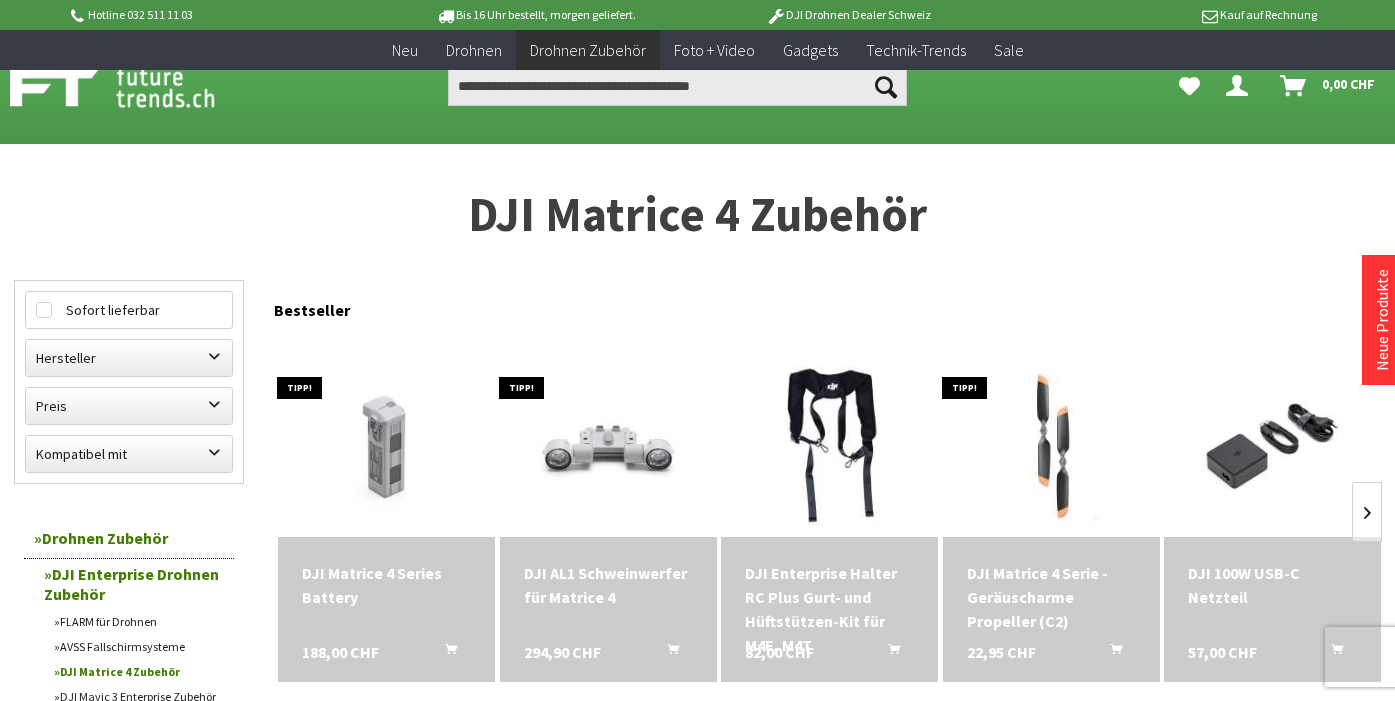 scroll, scrollTop: 1261, scrollLeft: 0, axis: vertical 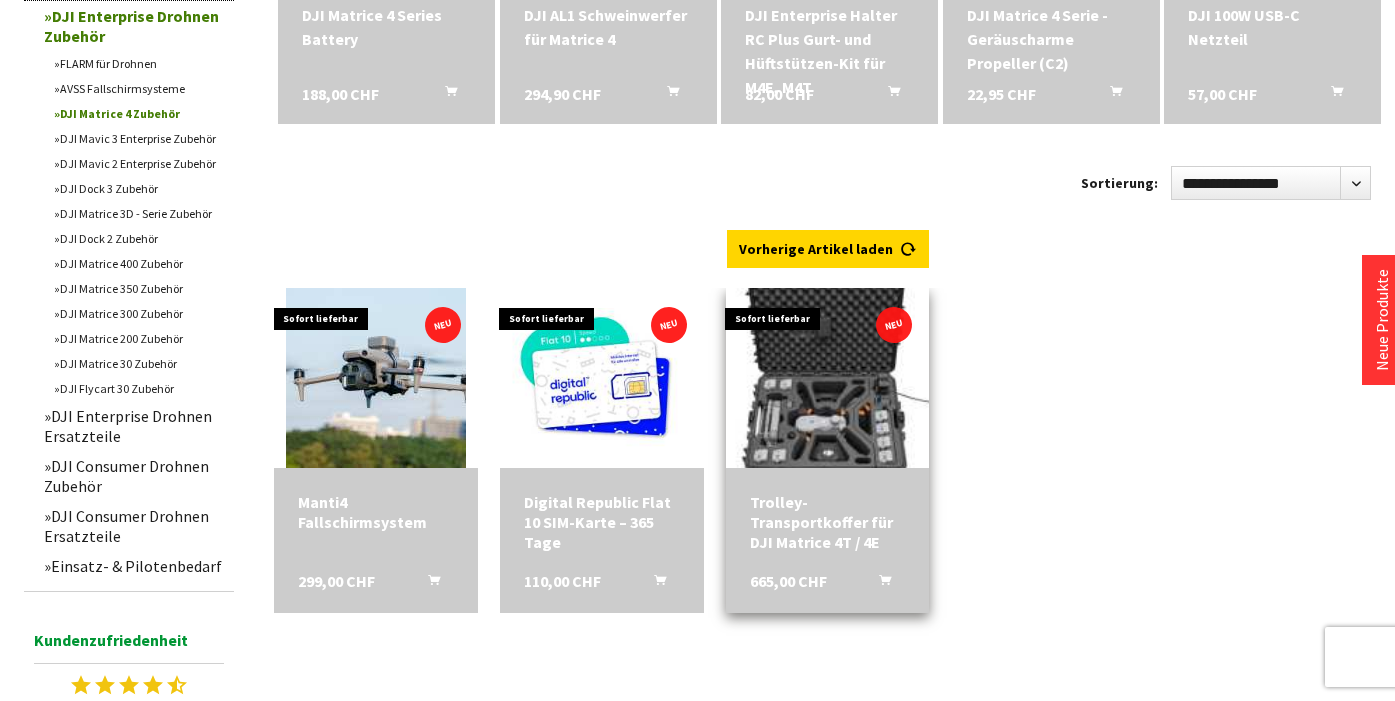 click at bounding box center [828, 378] 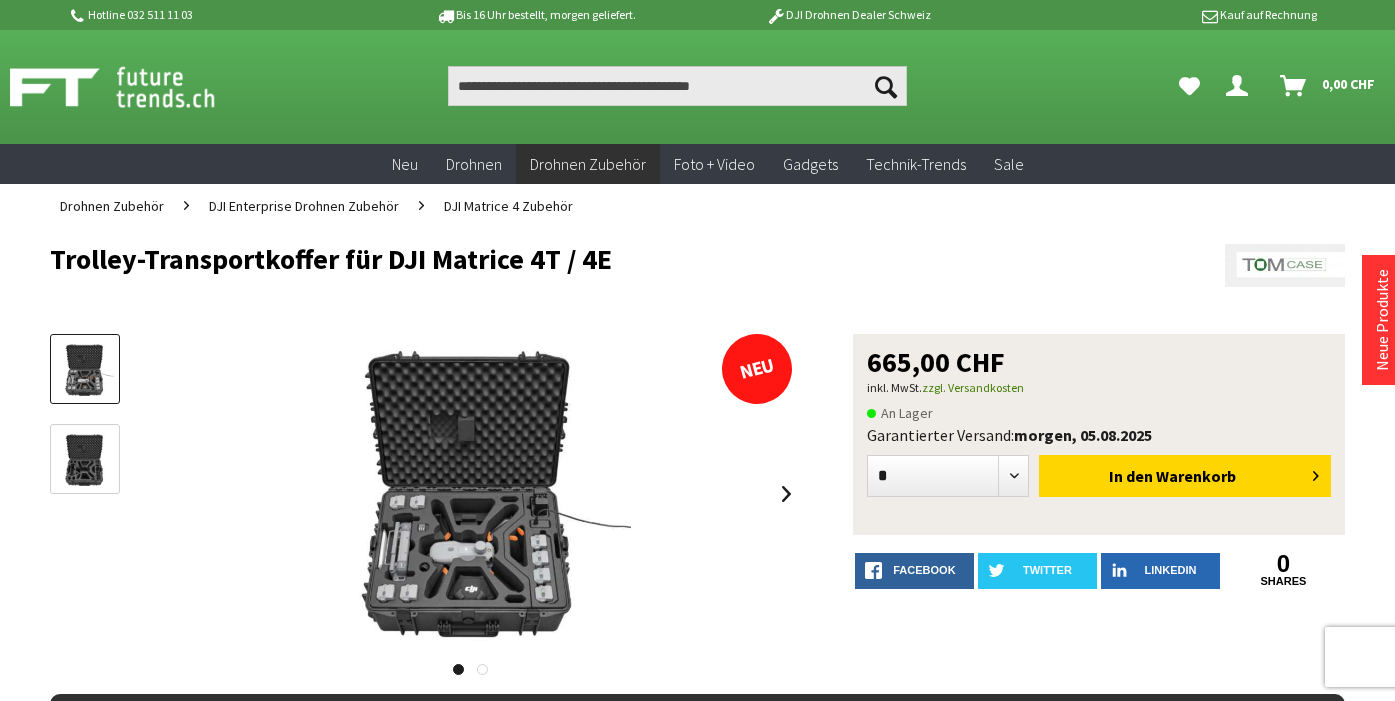 scroll, scrollTop: 0, scrollLeft: 0, axis: both 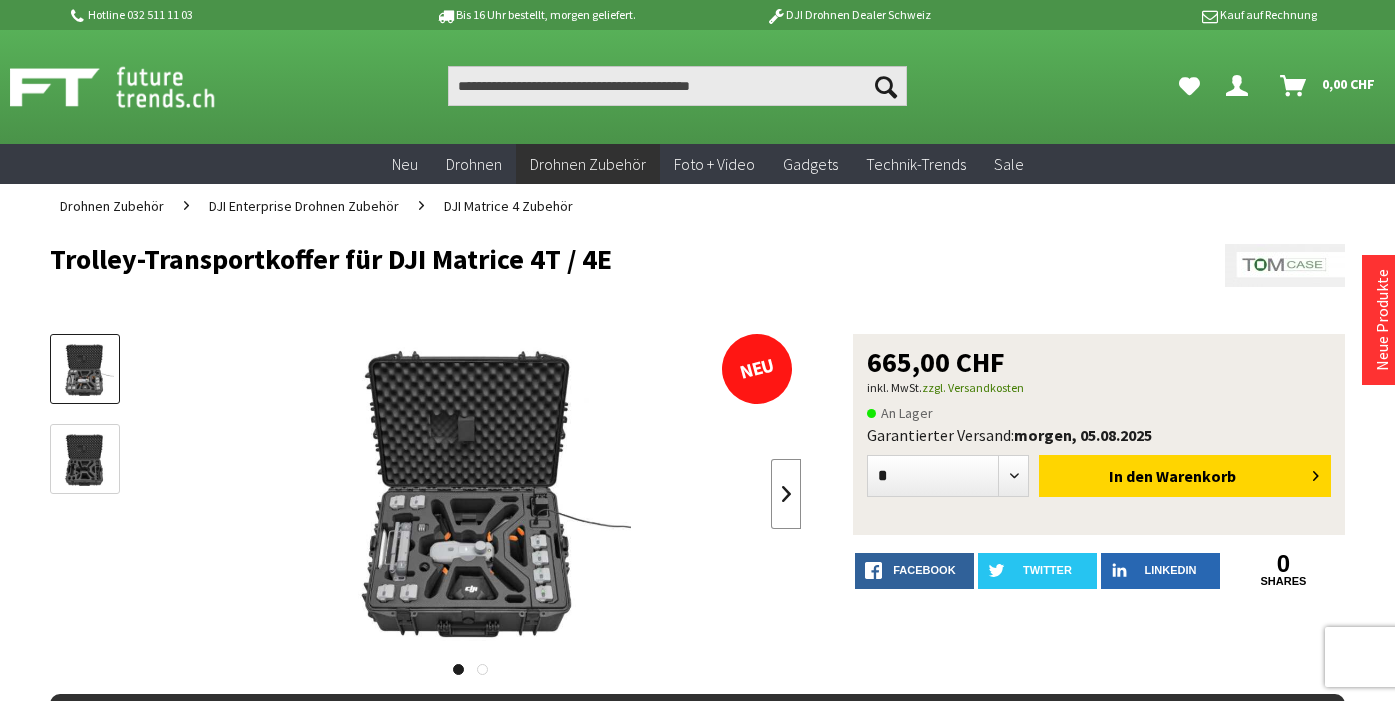 click at bounding box center (786, 494) 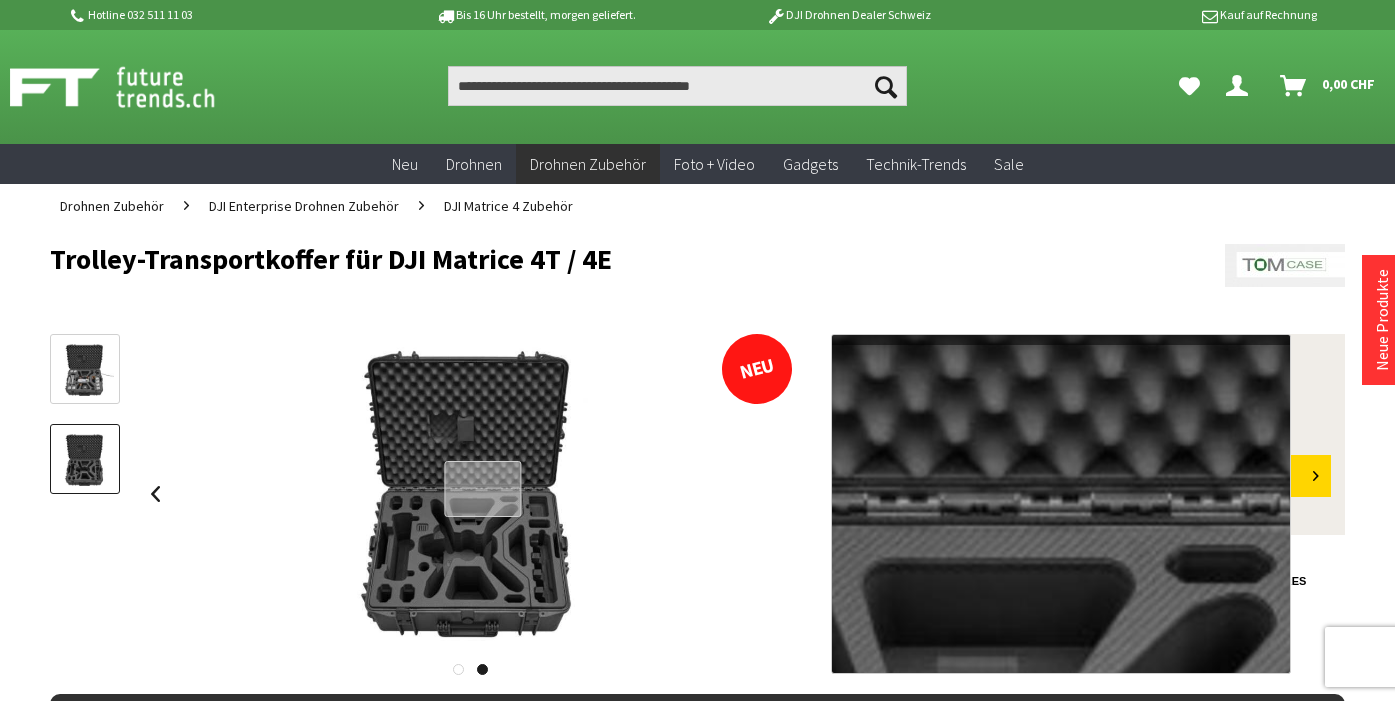 click at bounding box center (483, 489) 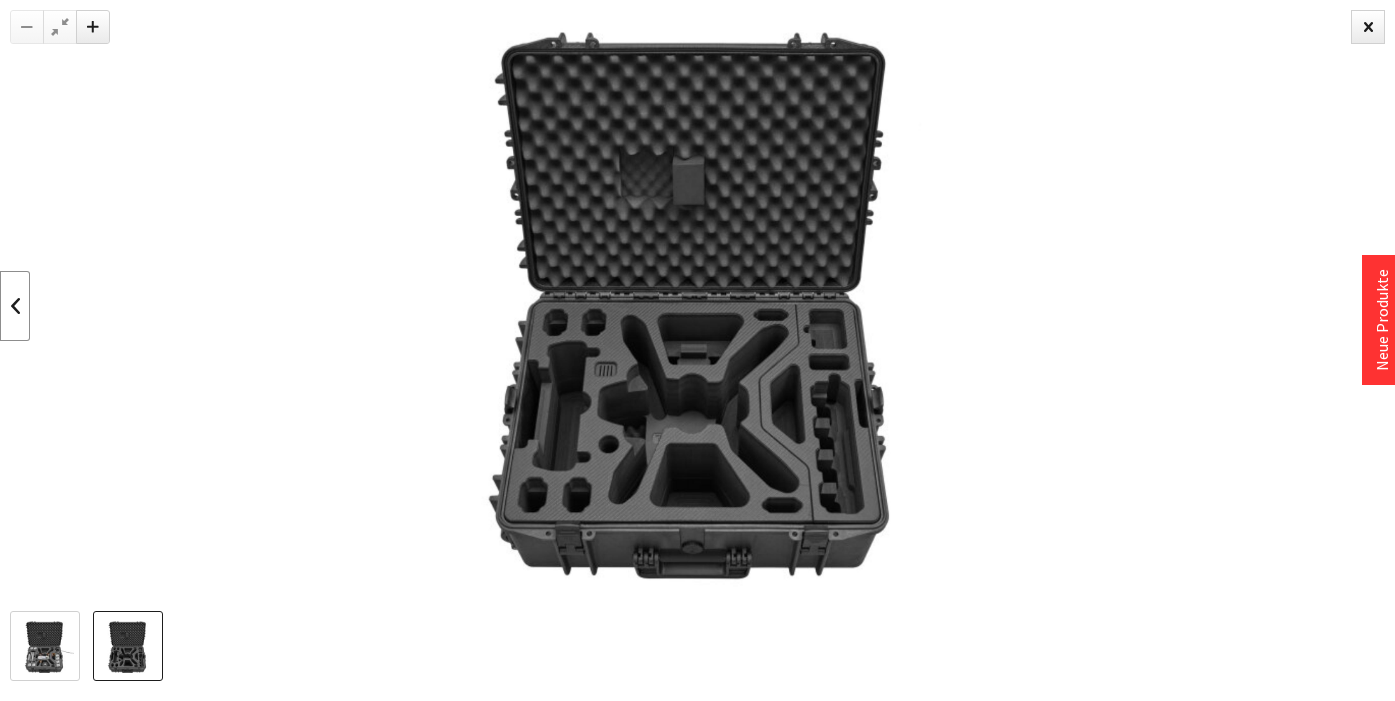 click at bounding box center [15, 306] 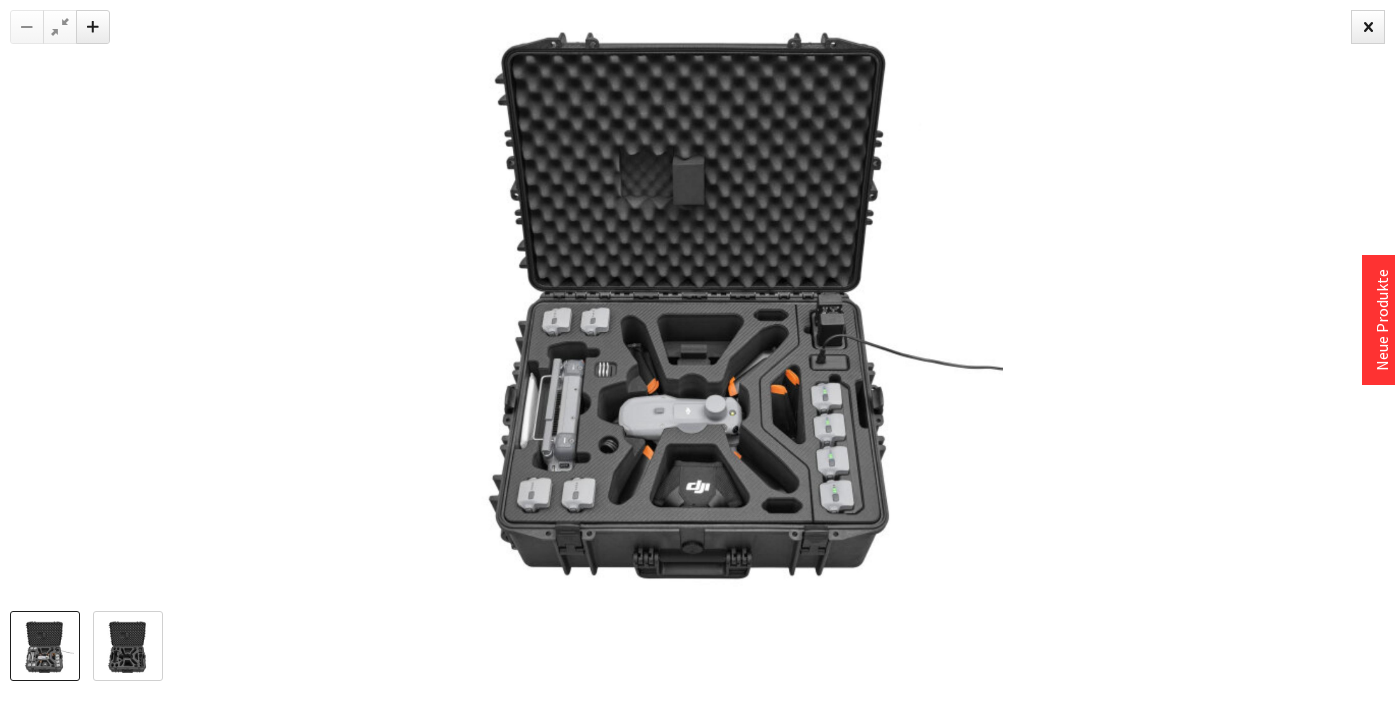 click at bounding box center [128, 647] 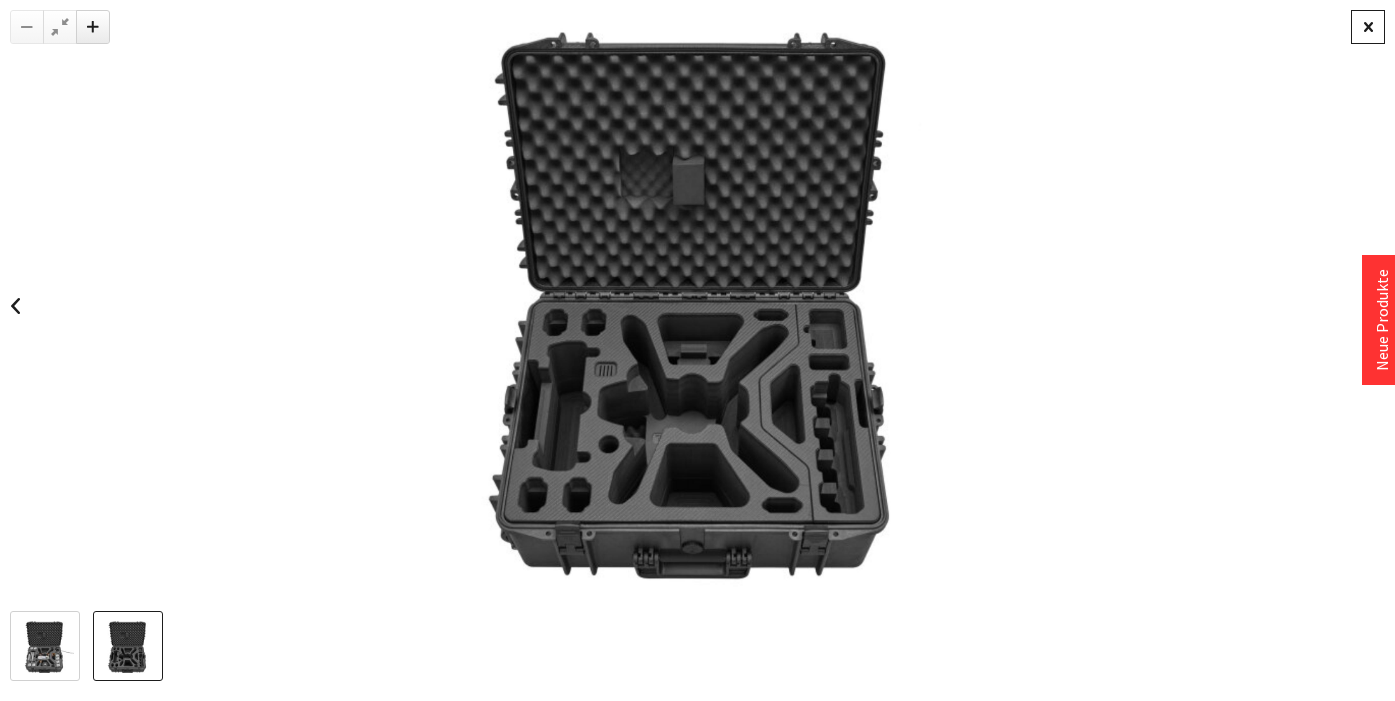 click at bounding box center [1368, 27] 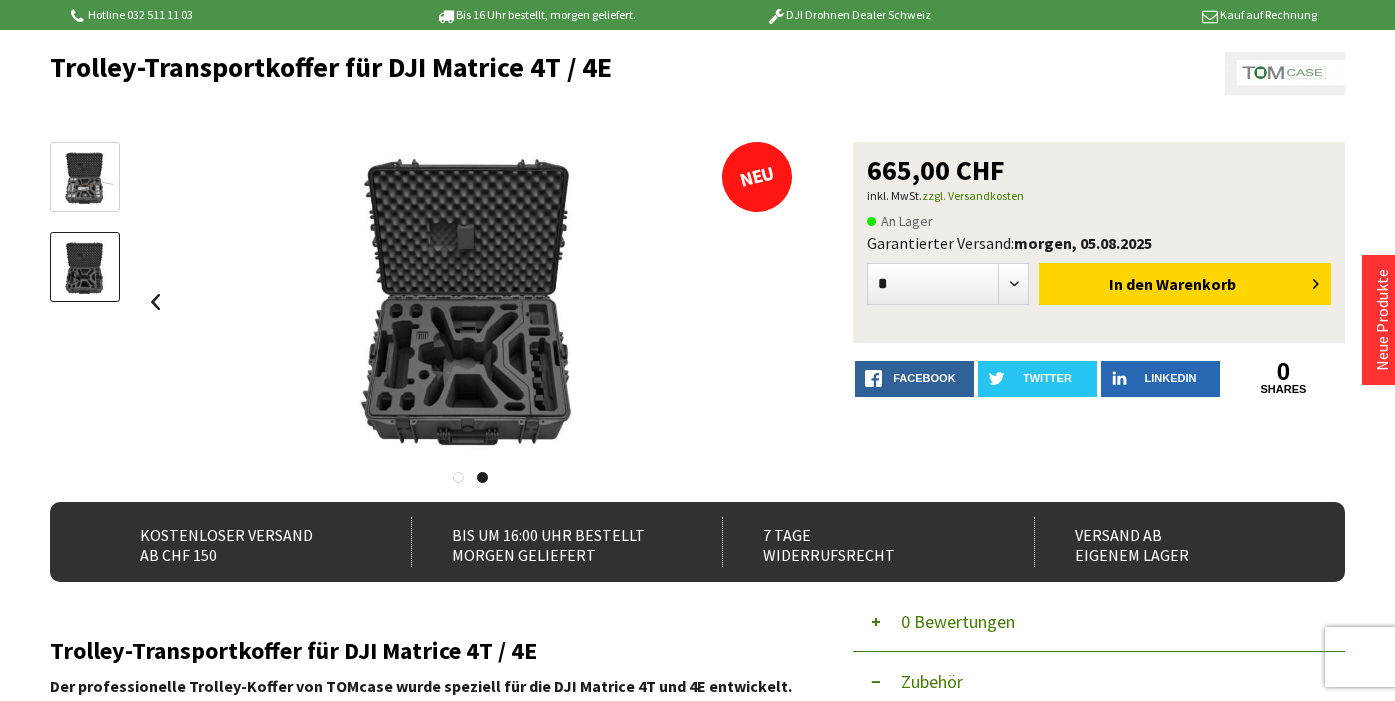 scroll, scrollTop: 0, scrollLeft: 0, axis: both 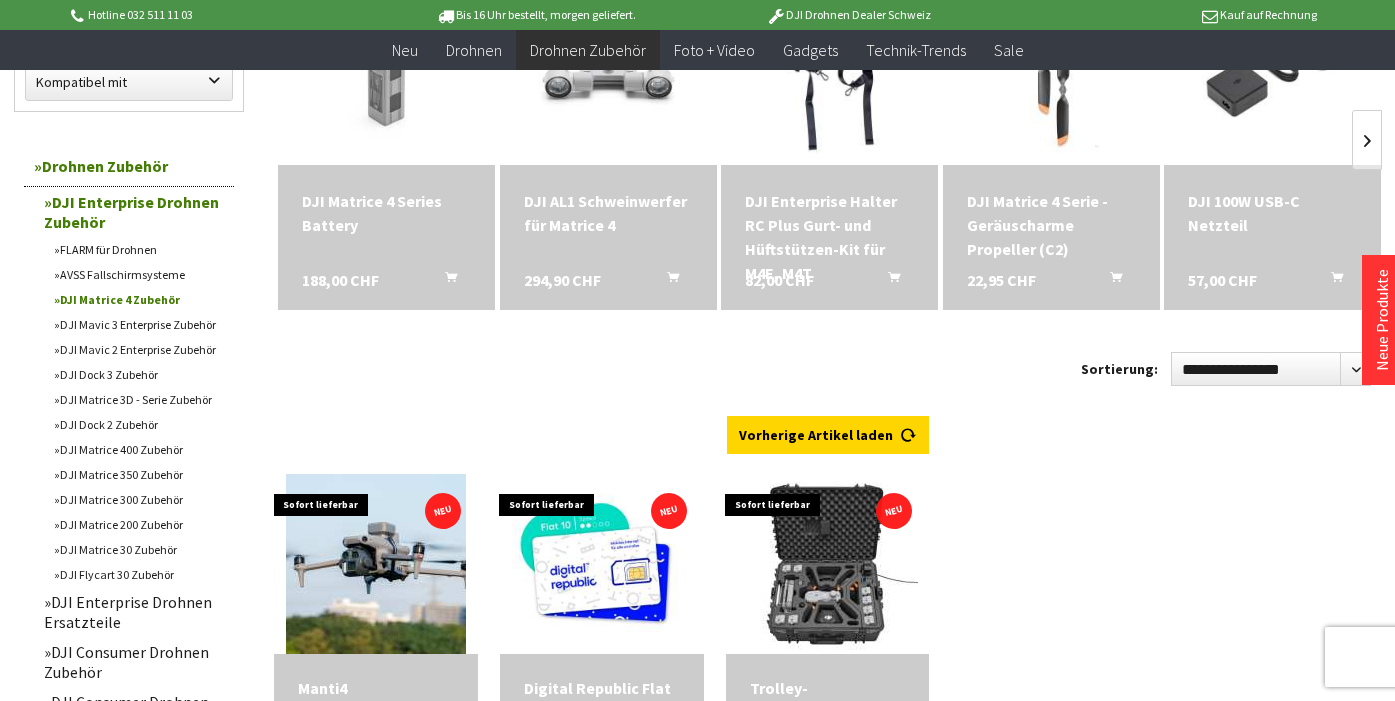 click on "DJI Matrice 4 Zubehör" at bounding box center (139, 299) 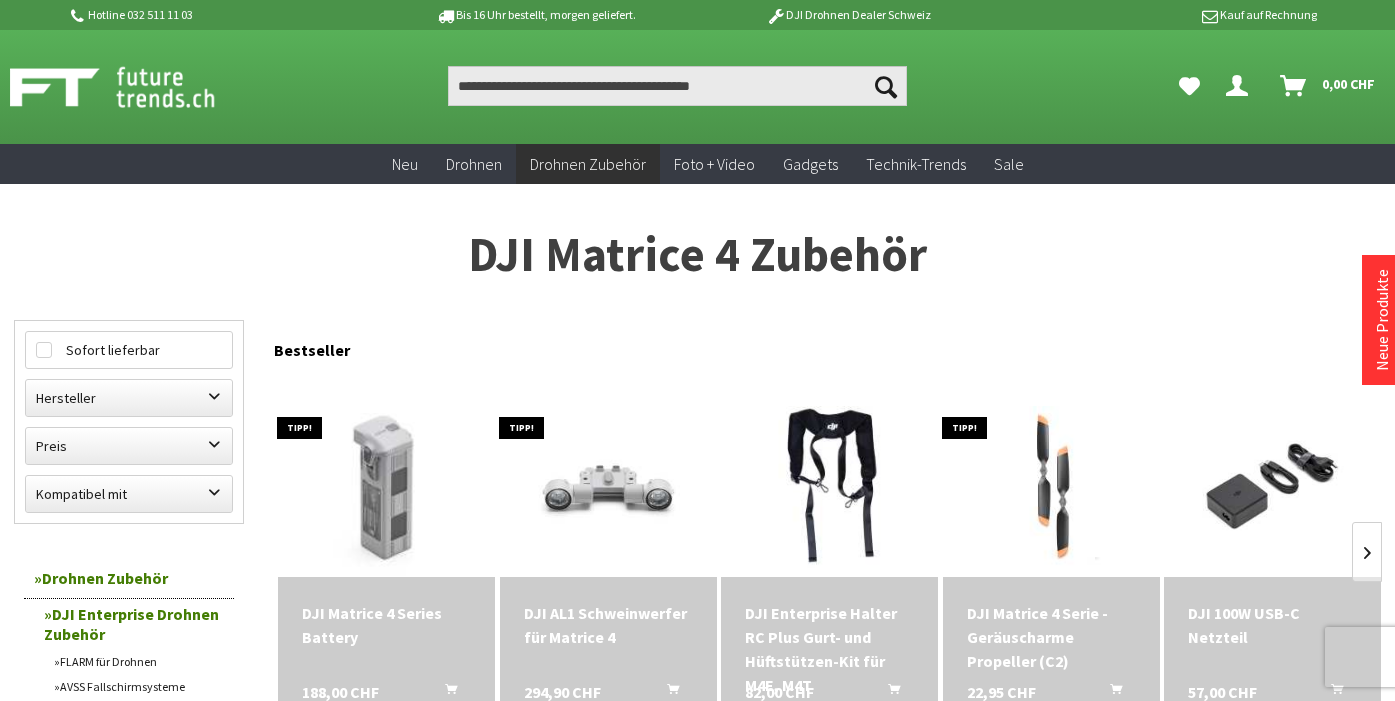 scroll, scrollTop: 0, scrollLeft: 0, axis: both 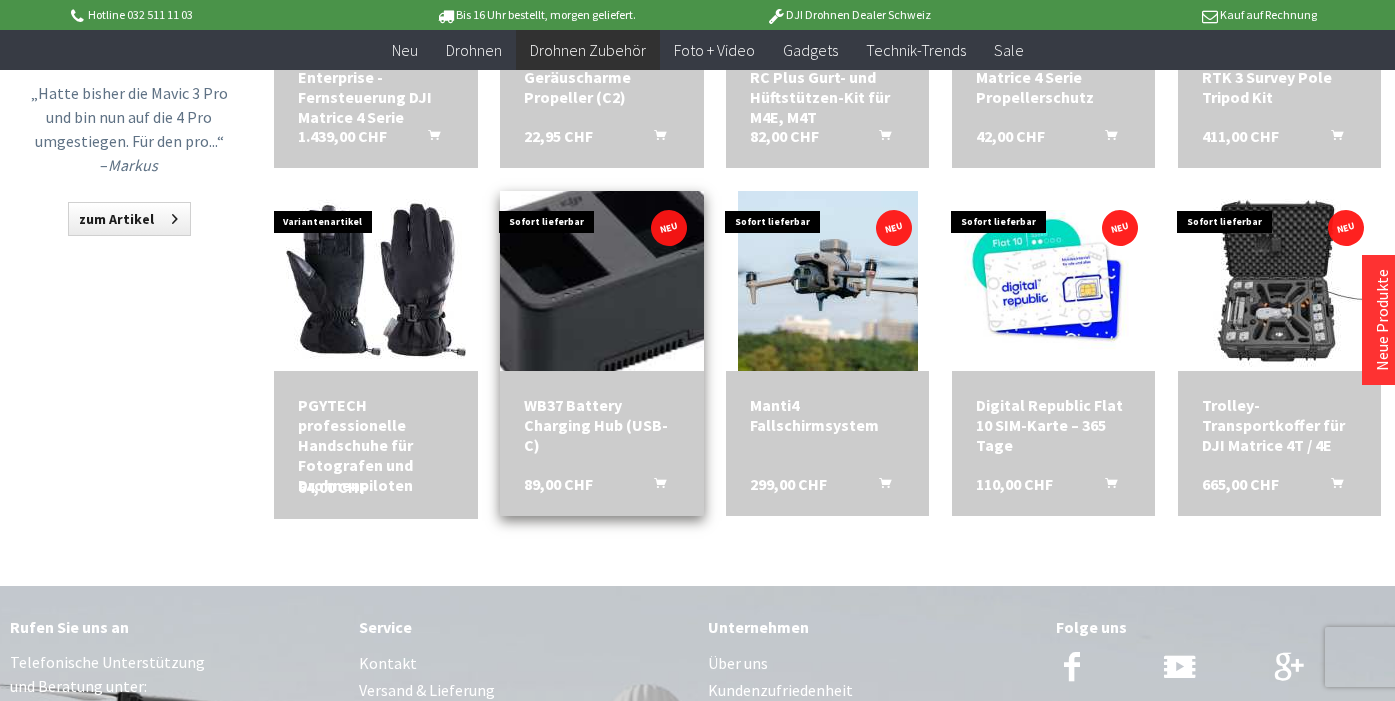 click at bounding box center (602, 280) 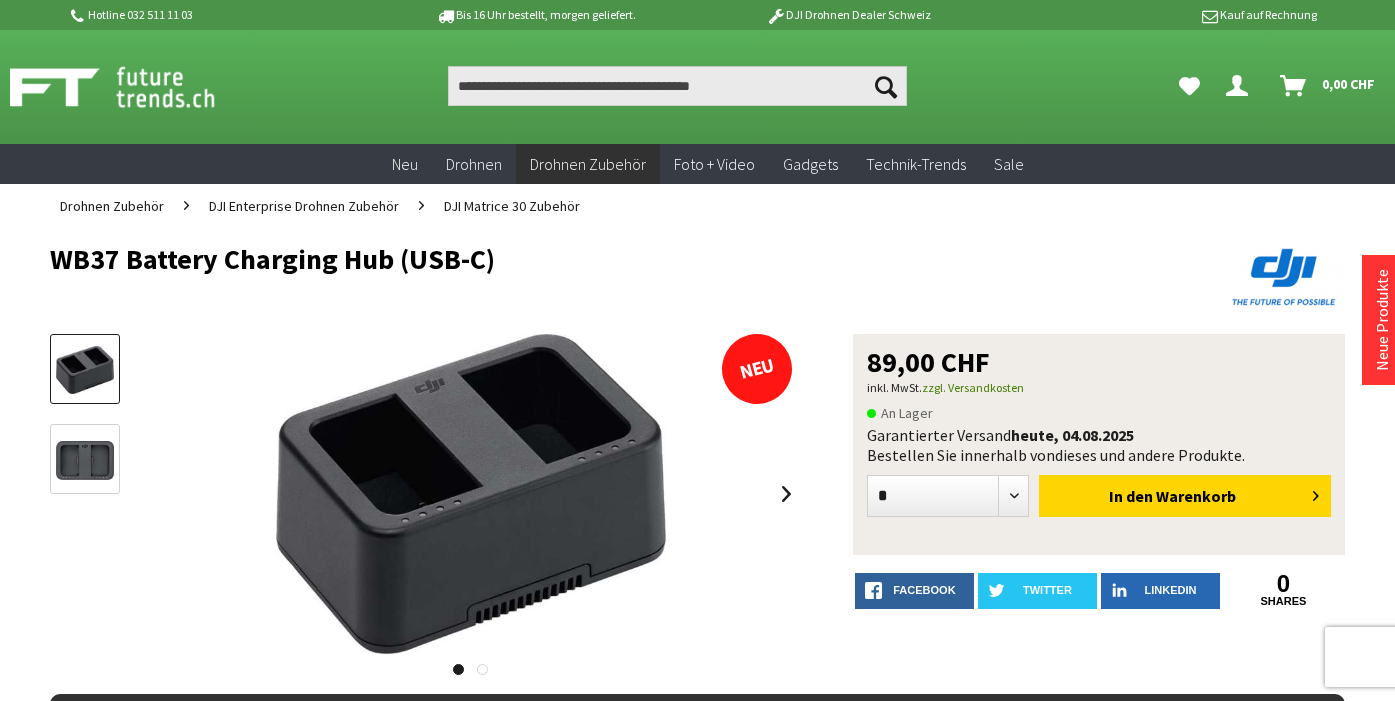 scroll, scrollTop: 0, scrollLeft: 0, axis: both 